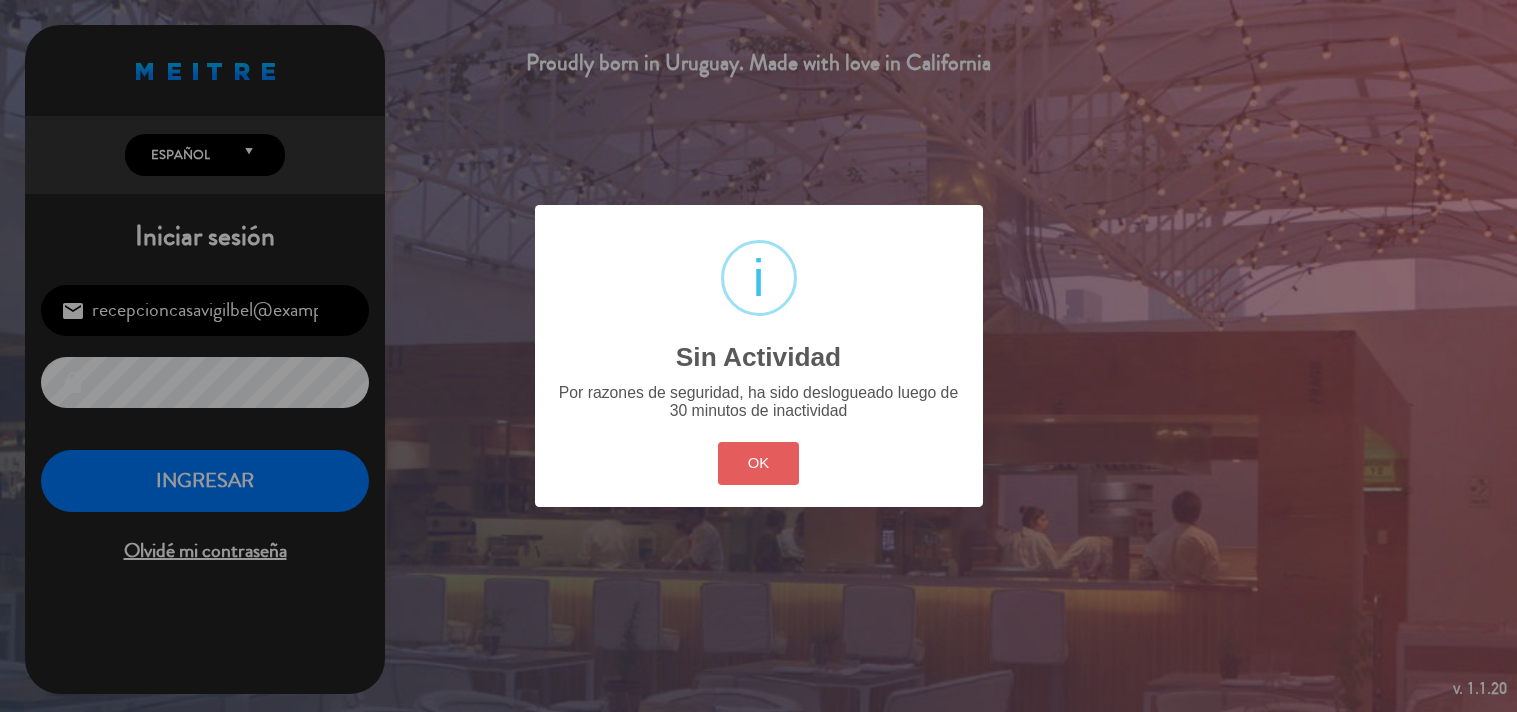 scroll, scrollTop: 0, scrollLeft: 0, axis: both 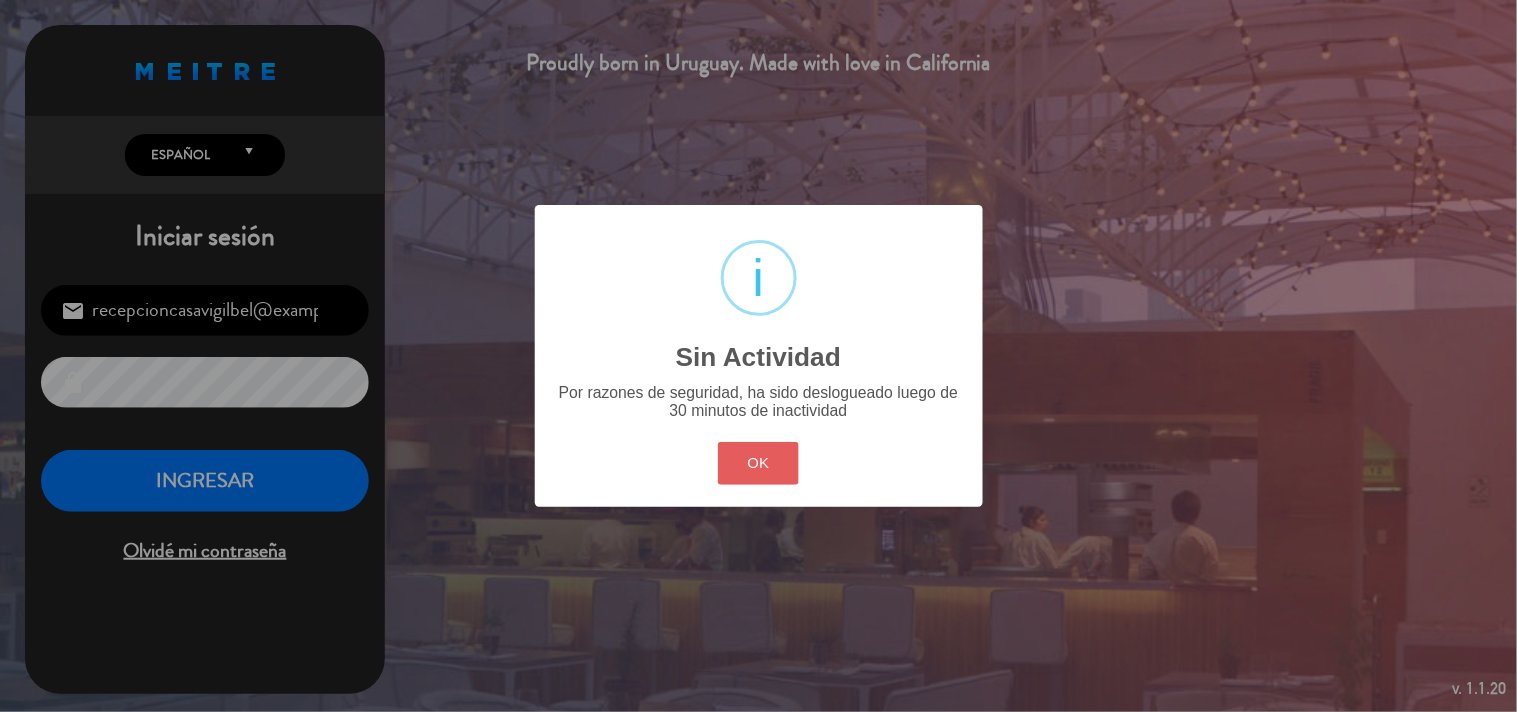 click on "OK" at bounding box center [758, 463] 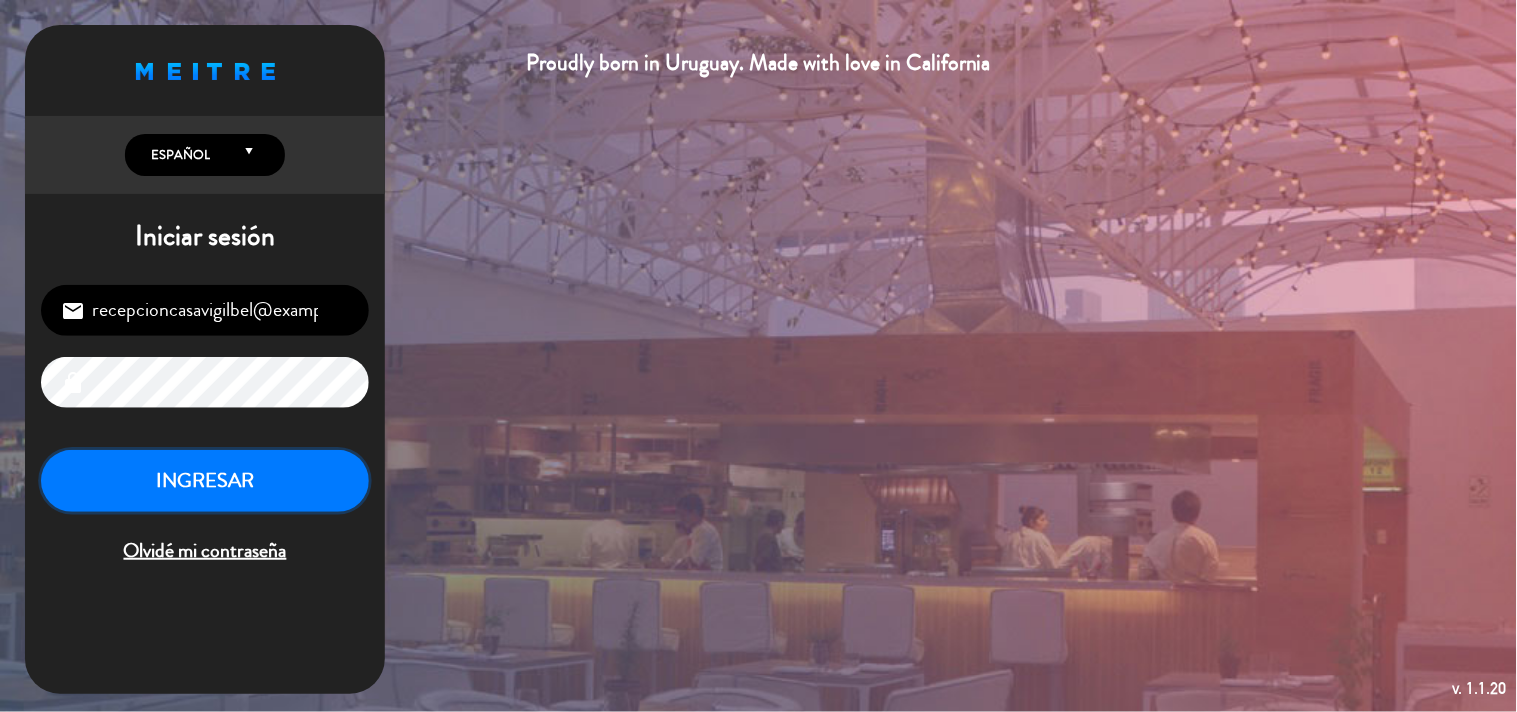 click on "INGRESAR" at bounding box center (205, 481) 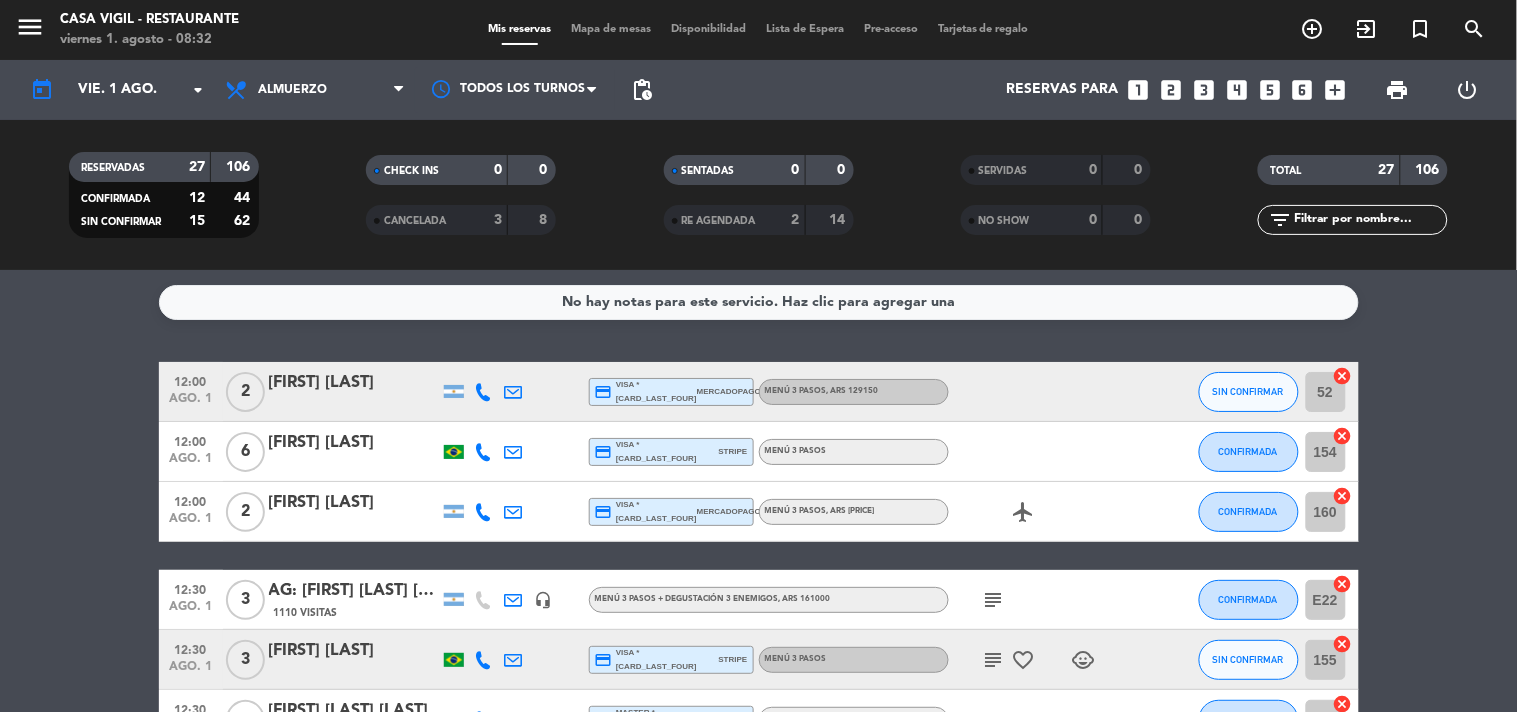 click on "menu" at bounding box center [37, 30] 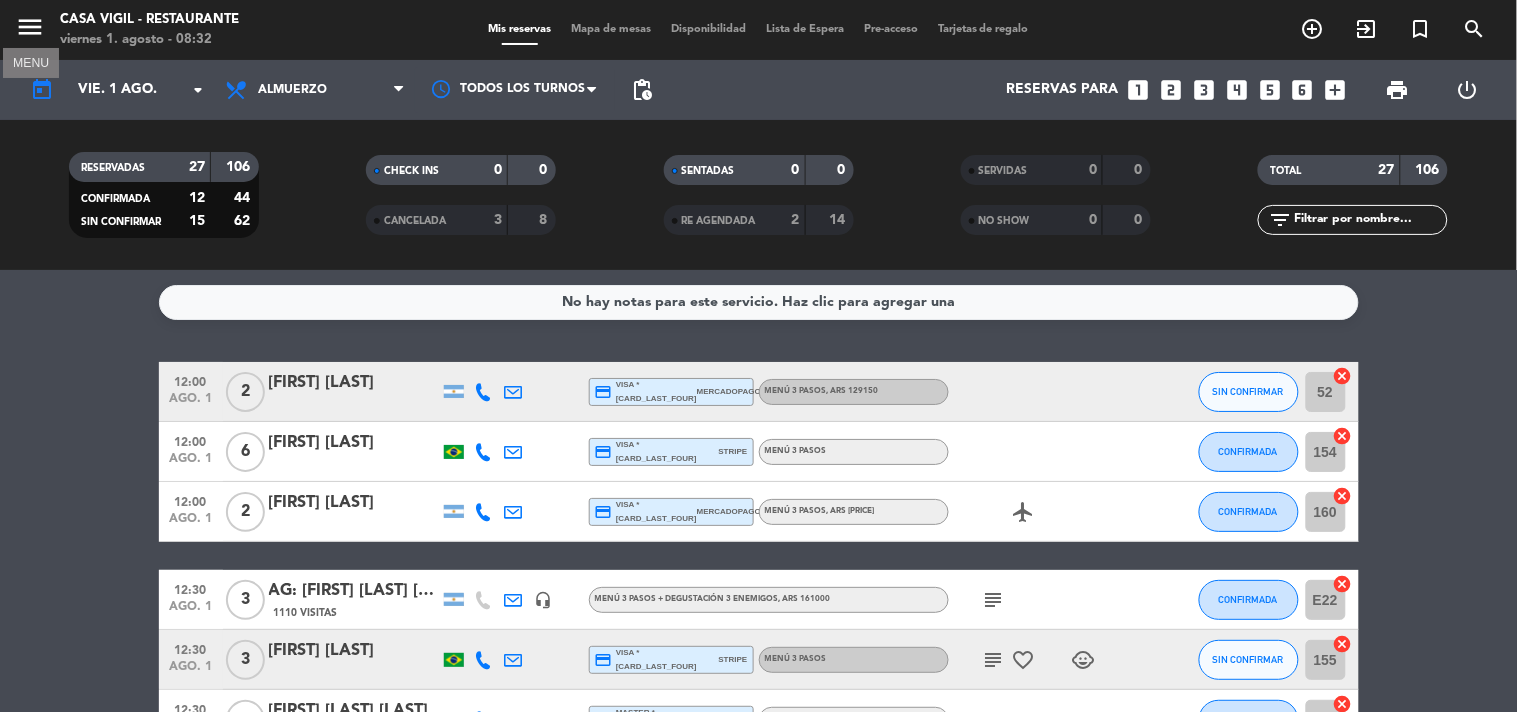 click on "menu" at bounding box center (30, 27) 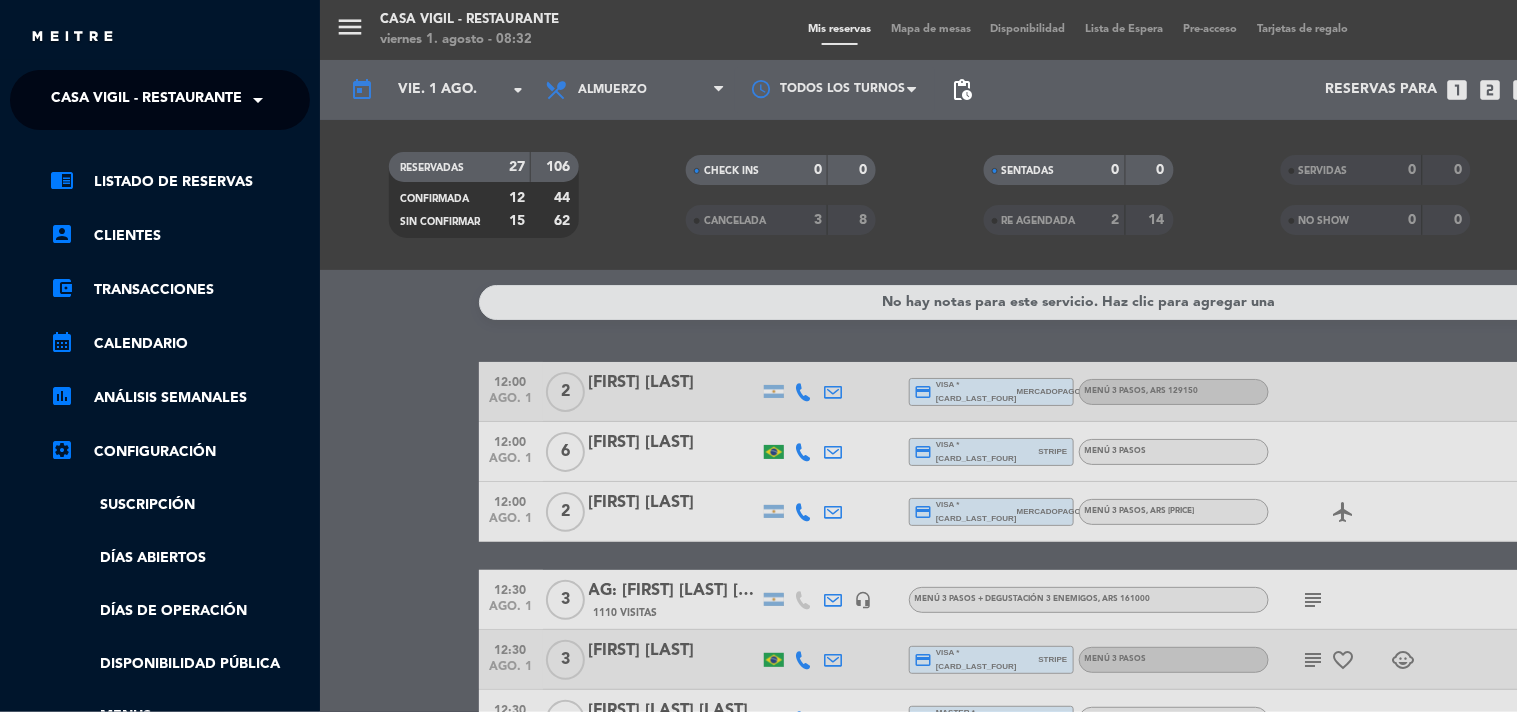 click on "Casa Vigil - Restaurante" 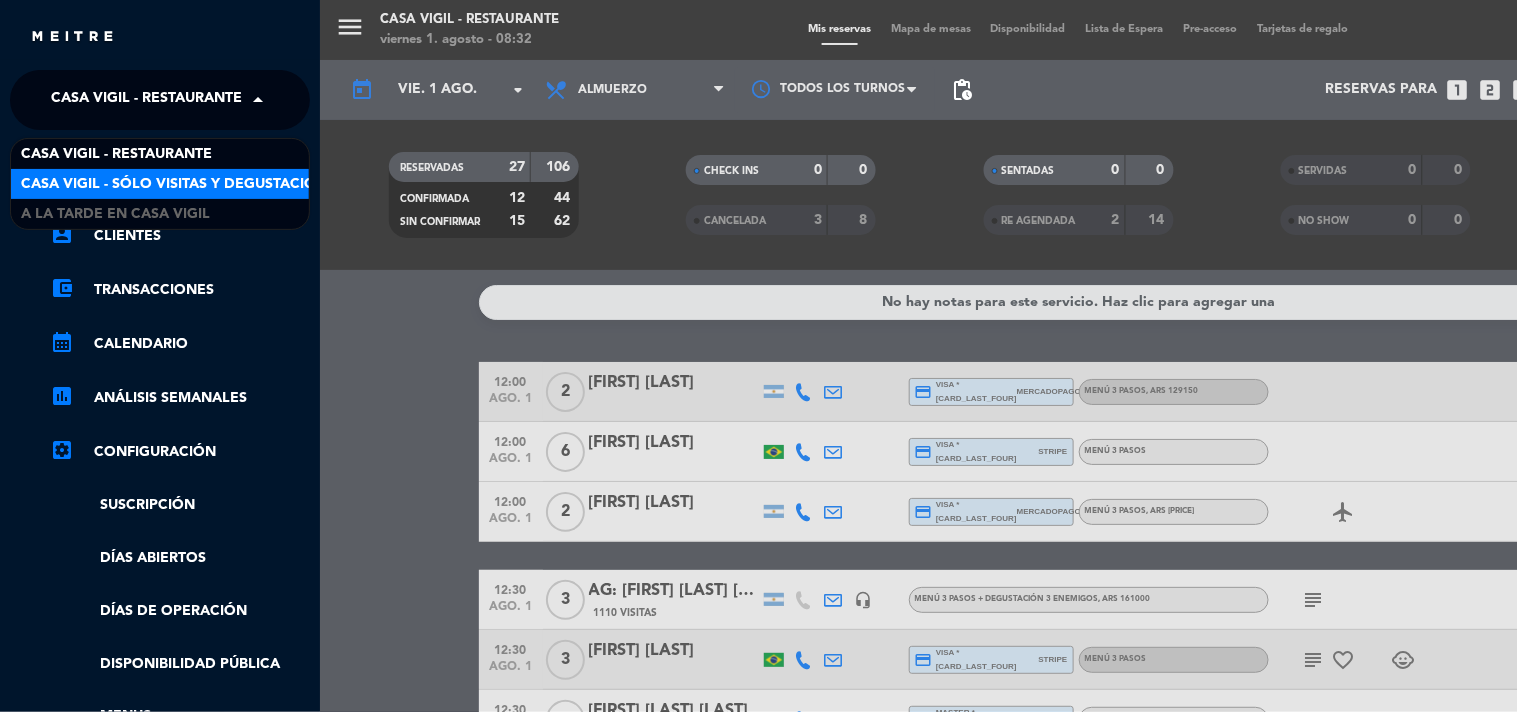 click on "Casa Vigil - SÓLO Visitas y Degustaciones" at bounding box center (182, 184) 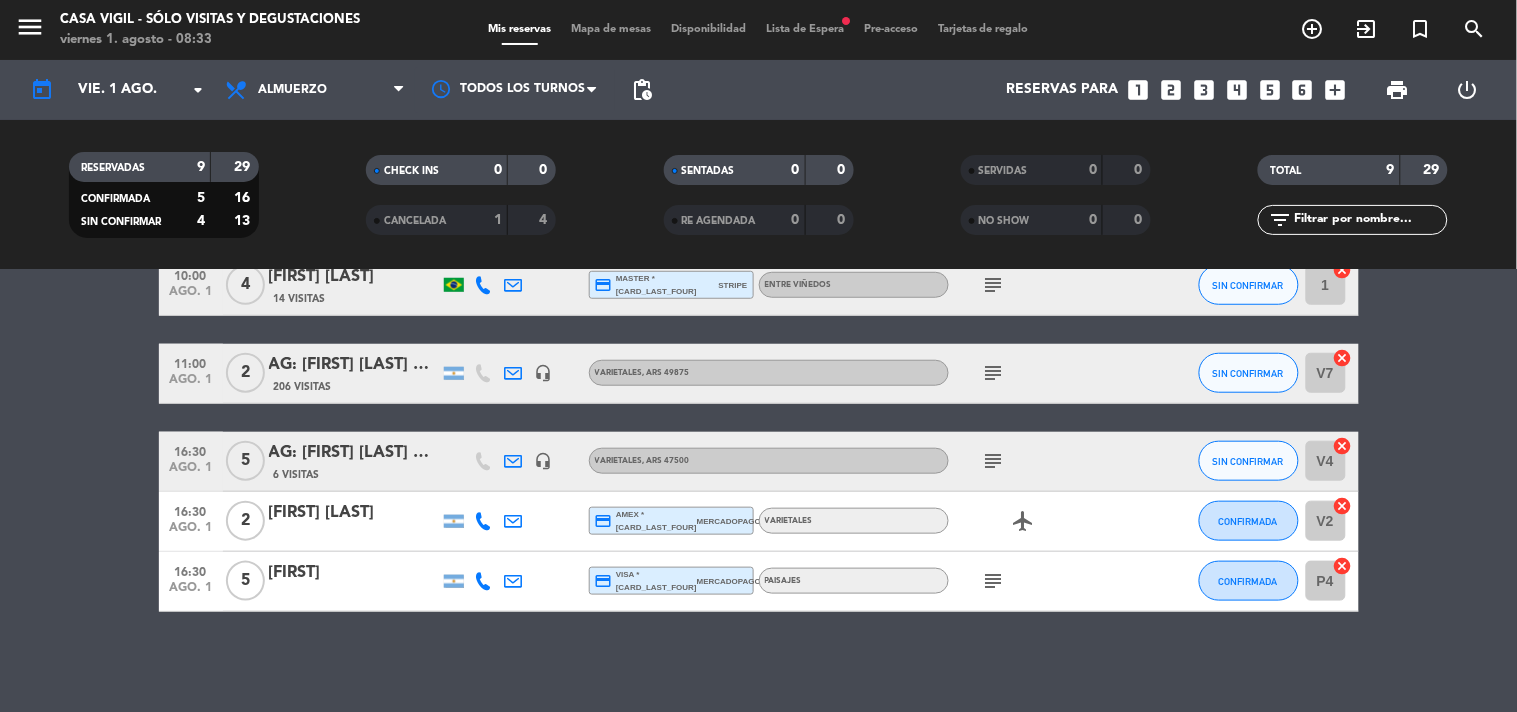 scroll, scrollTop: 0, scrollLeft: 0, axis: both 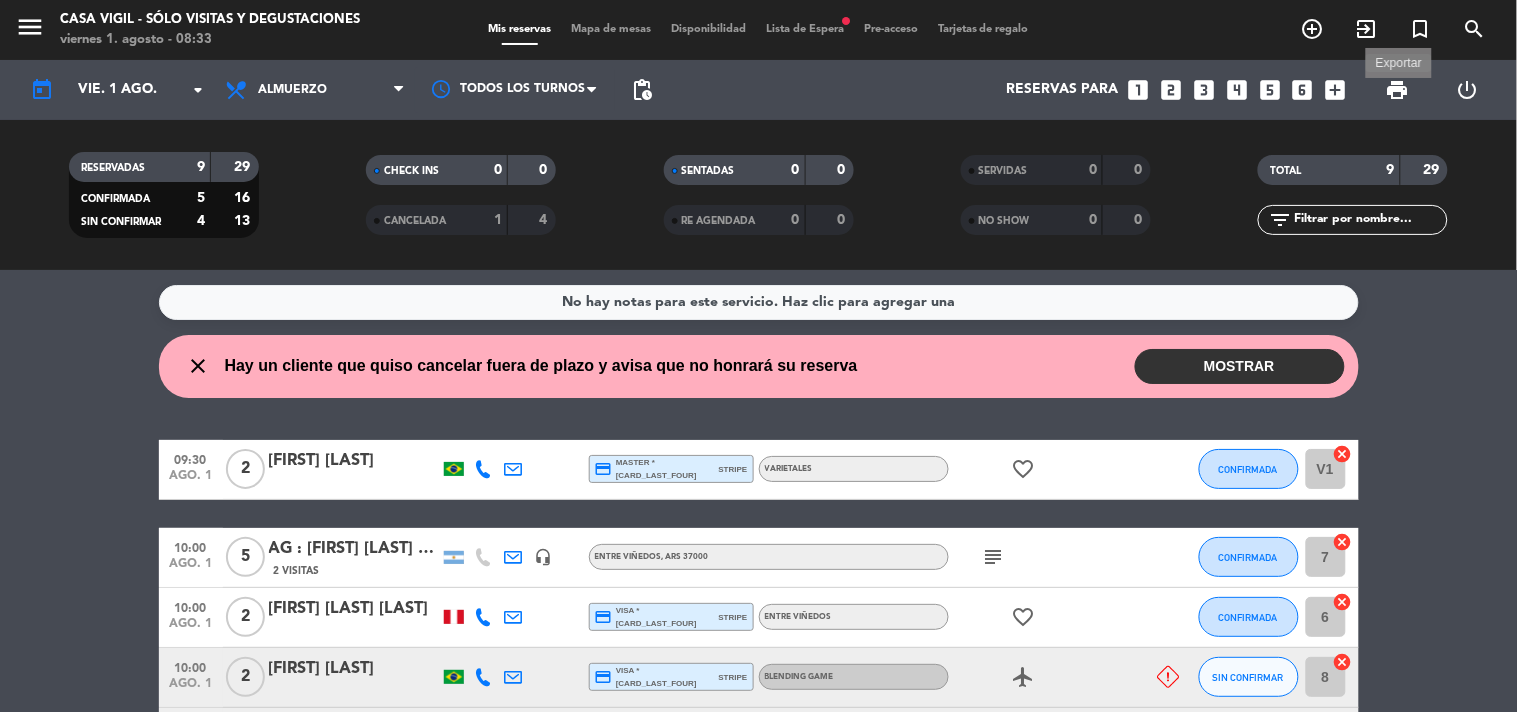 click on "print" at bounding box center [1398, 90] 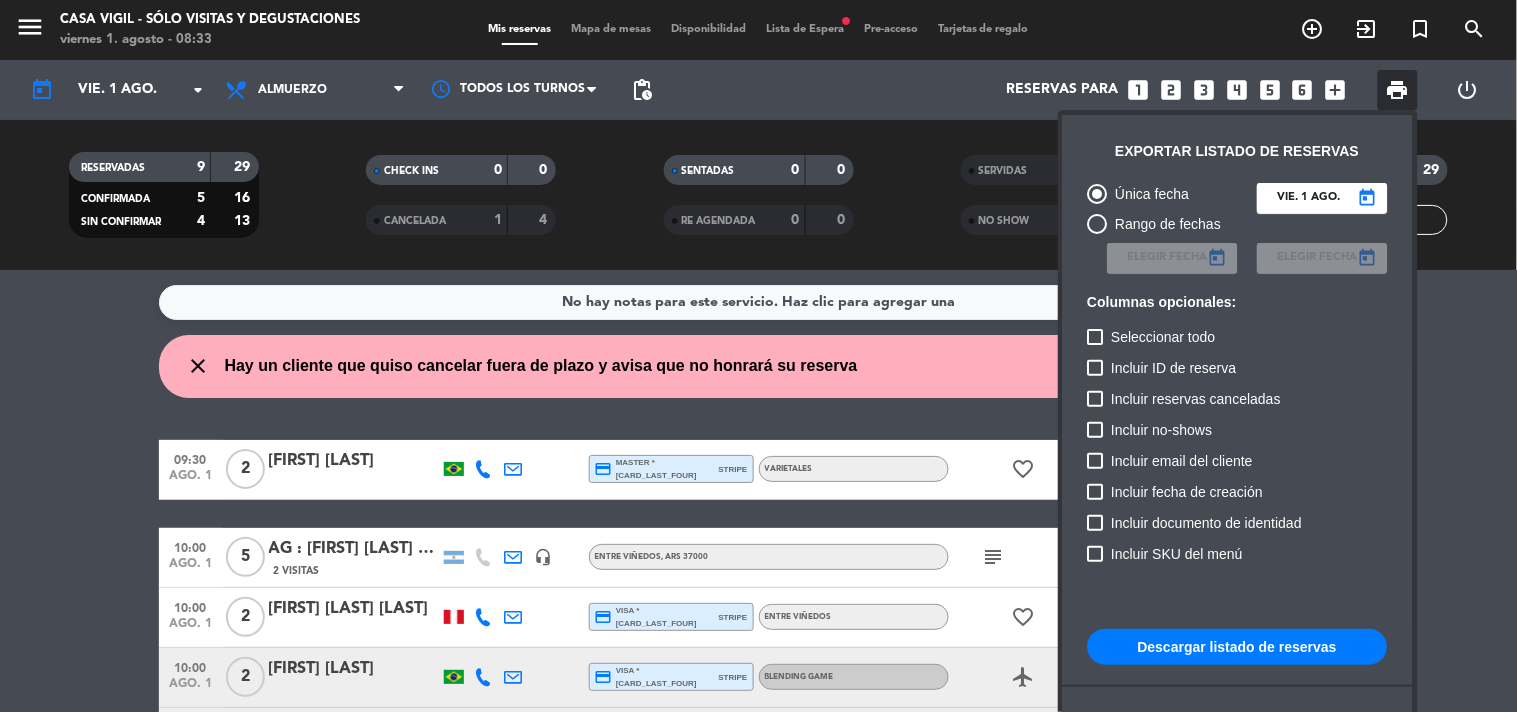 click on "Descargar listado de reservas" at bounding box center (1238, 647) 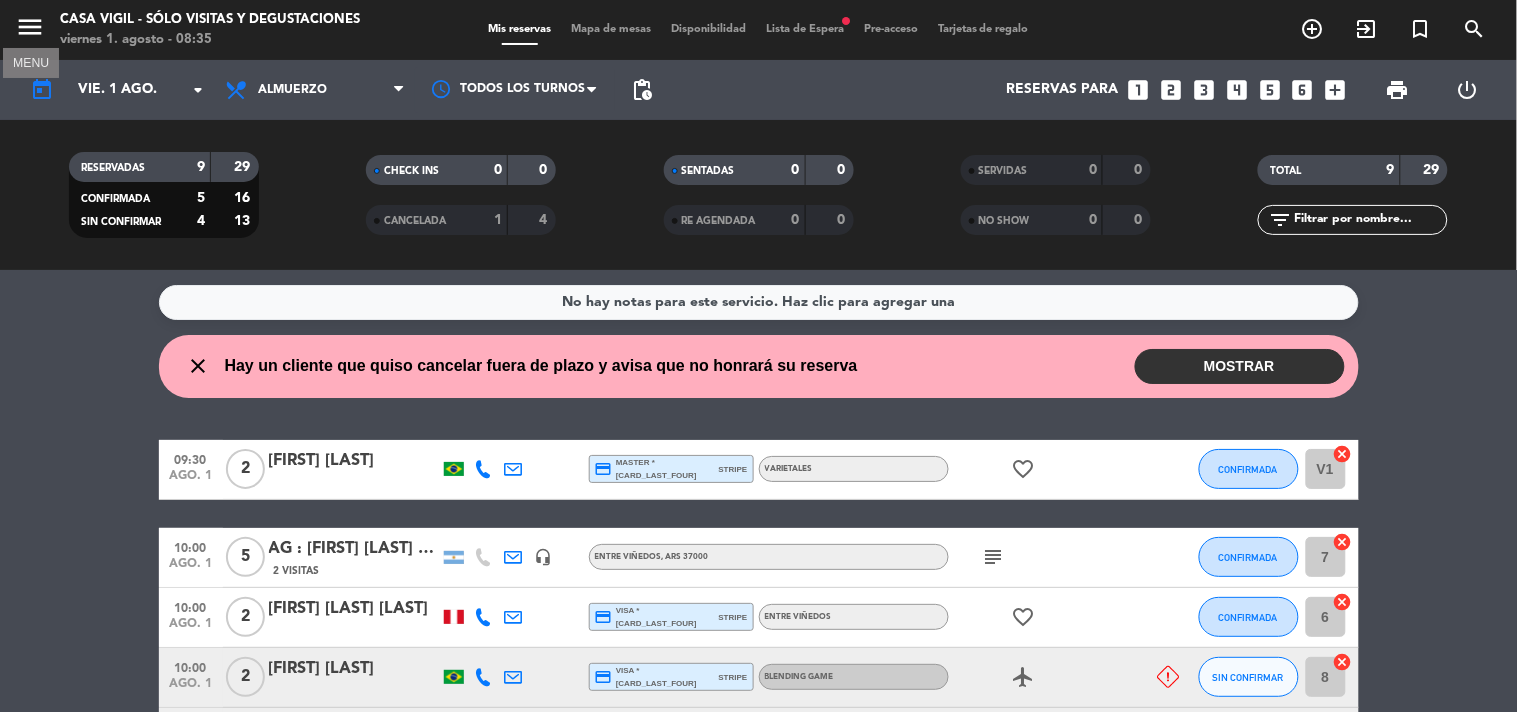 click on "menu" at bounding box center [30, 27] 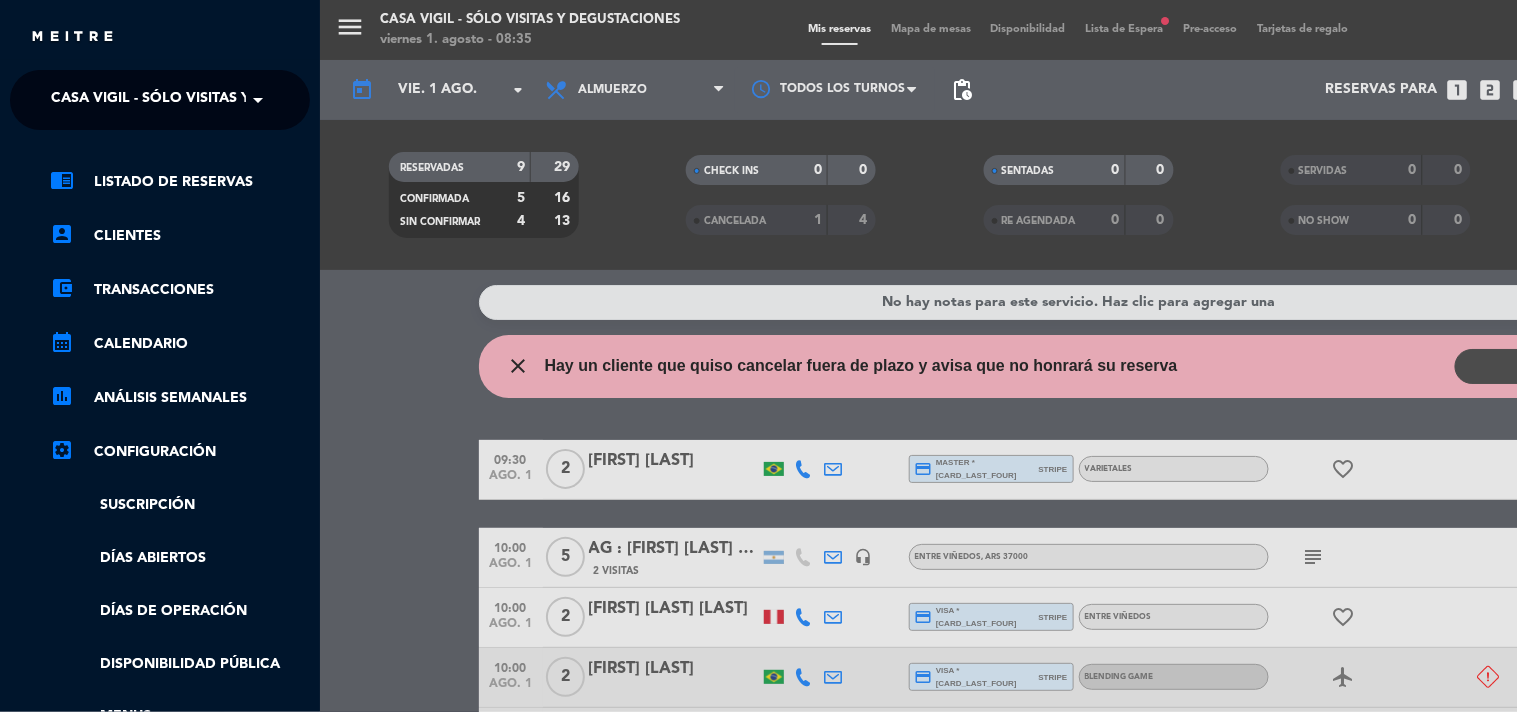 click on "Casa Vigil - SÓLO Visitas y Degustaciones" 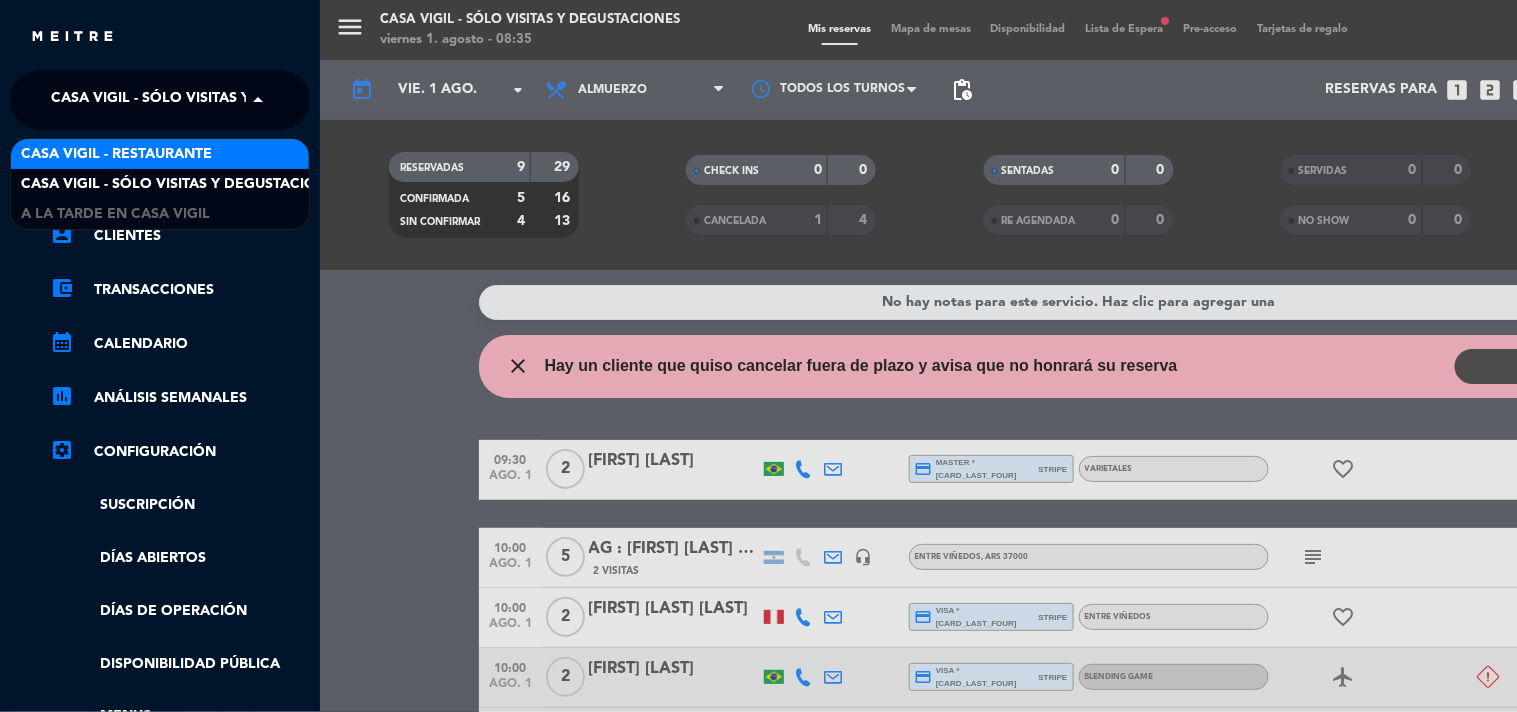 click on "Casa Vigil - Restaurante" at bounding box center [116, 154] 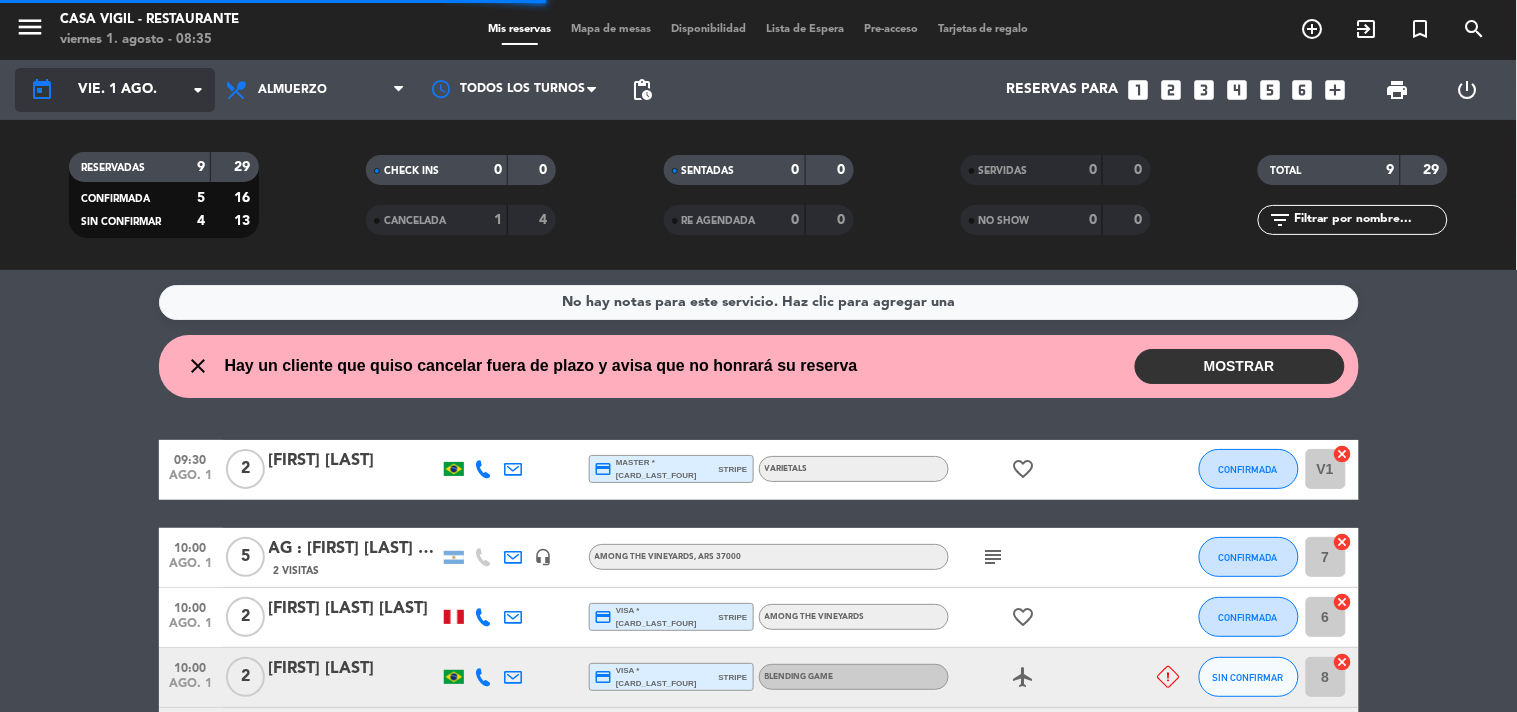 click on "vie. 1 ago." 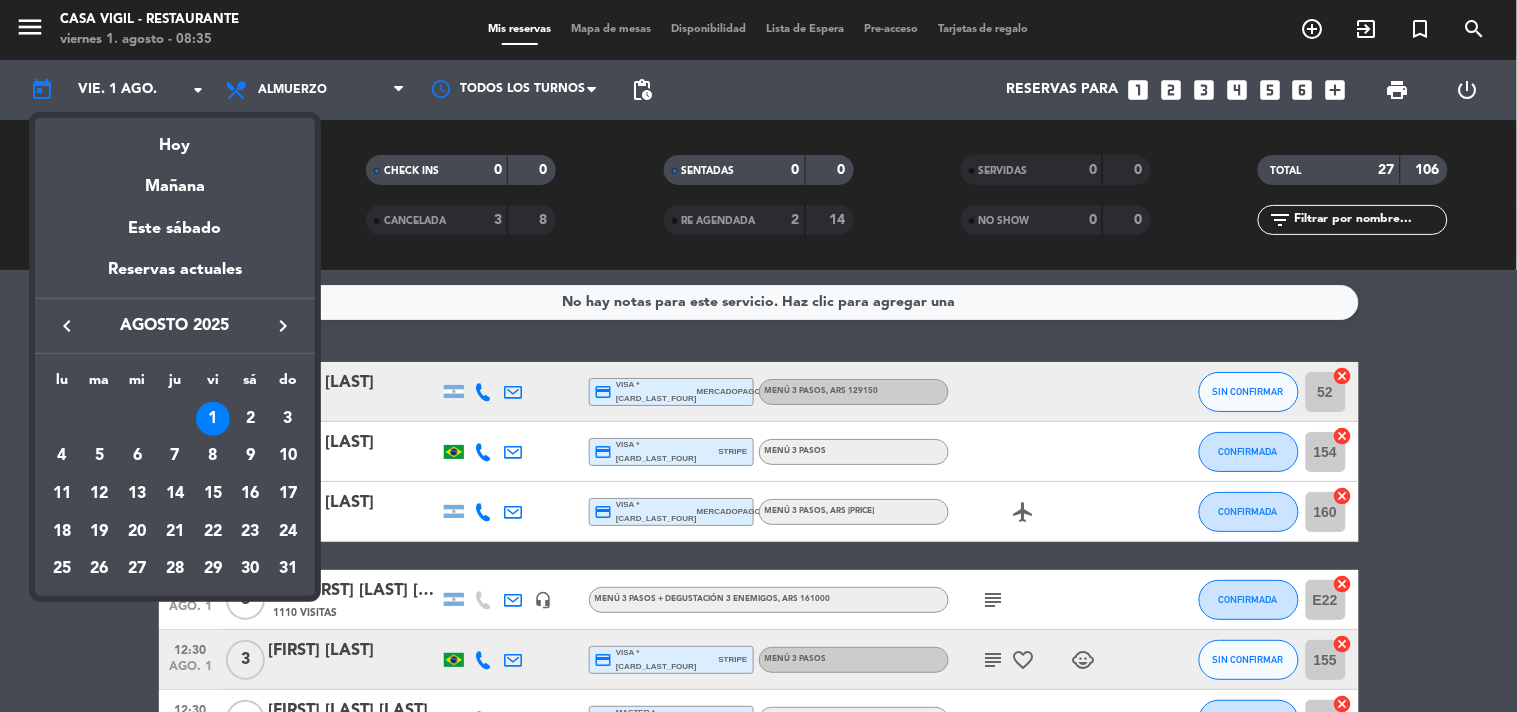 click on "keyboard_arrow_left" at bounding box center (67, 326) 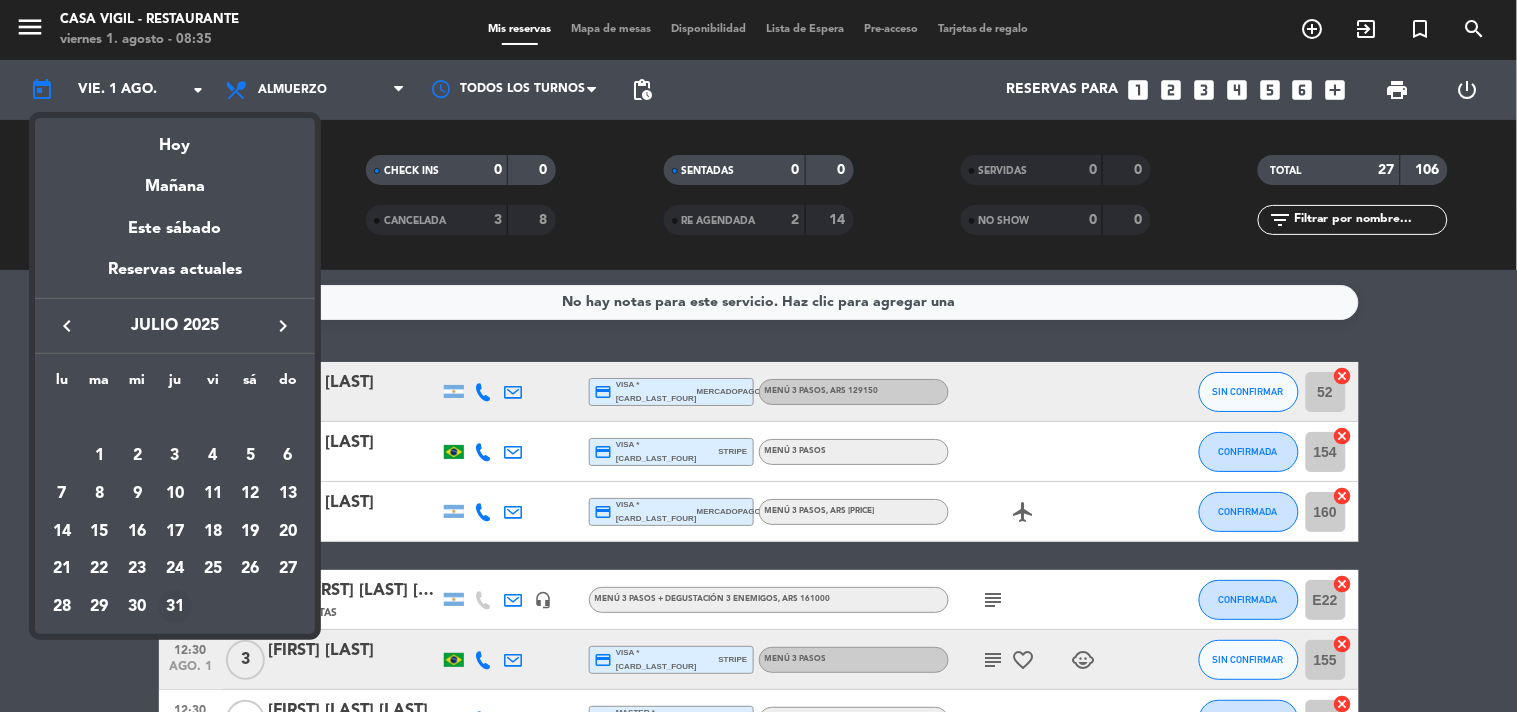 click on "31" at bounding box center (175, 607) 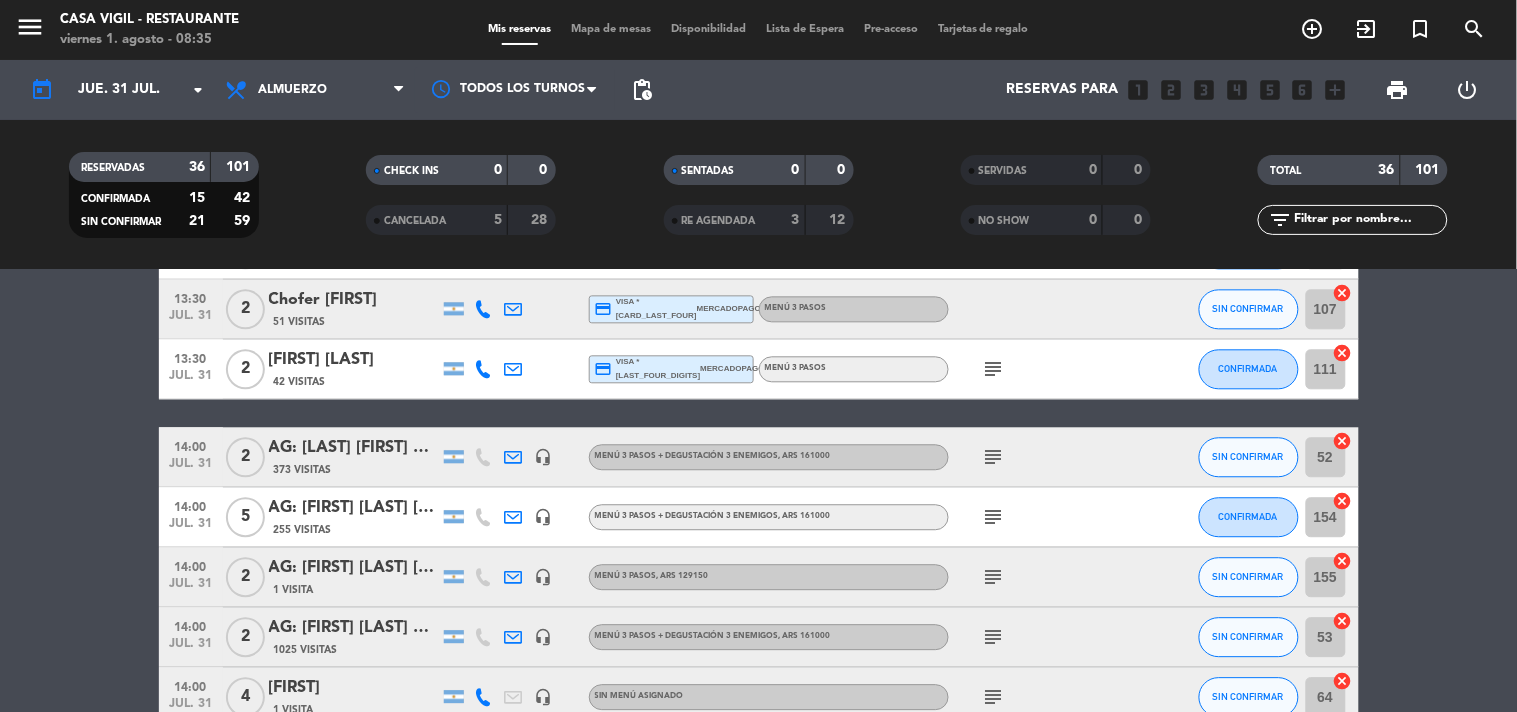 scroll, scrollTop: 1296, scrollLeft: 0, axis: vertical 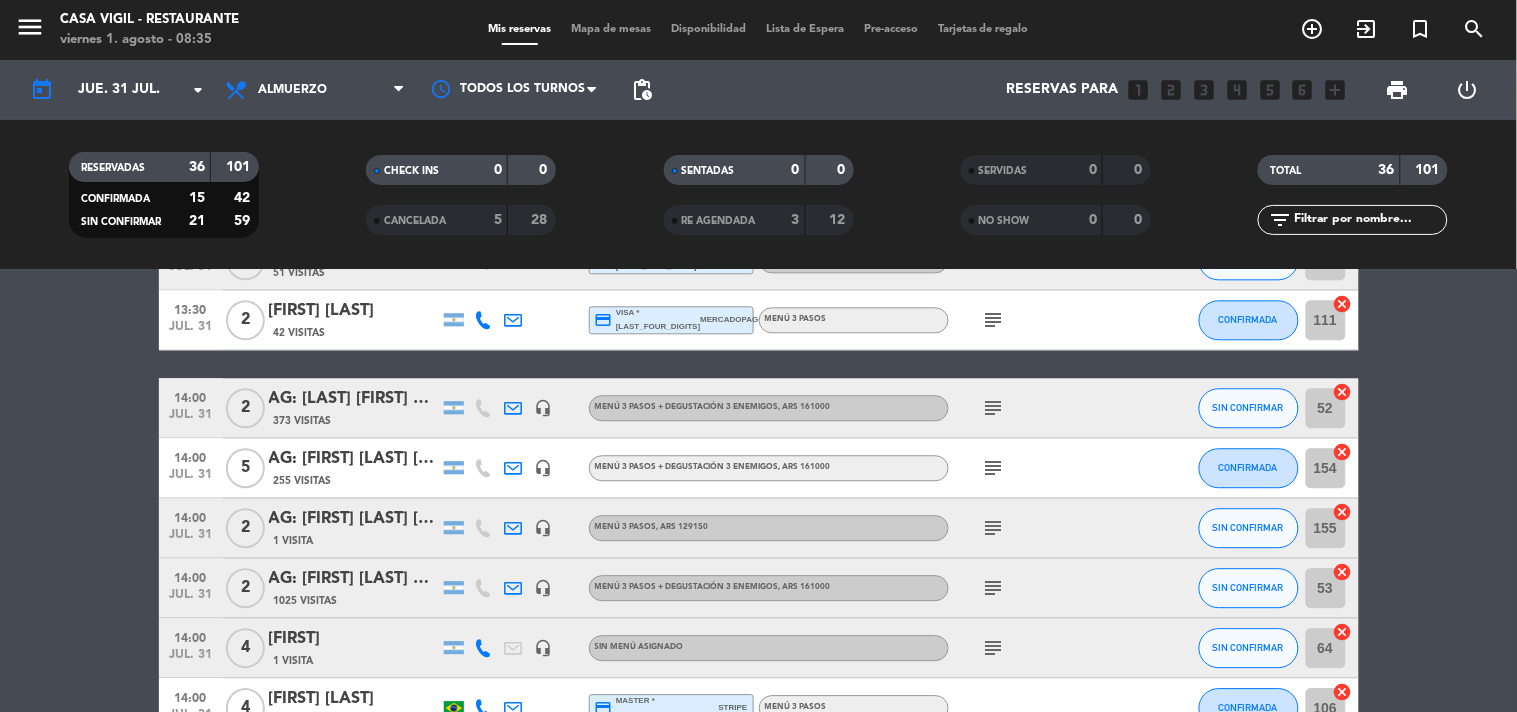 click on "subject" 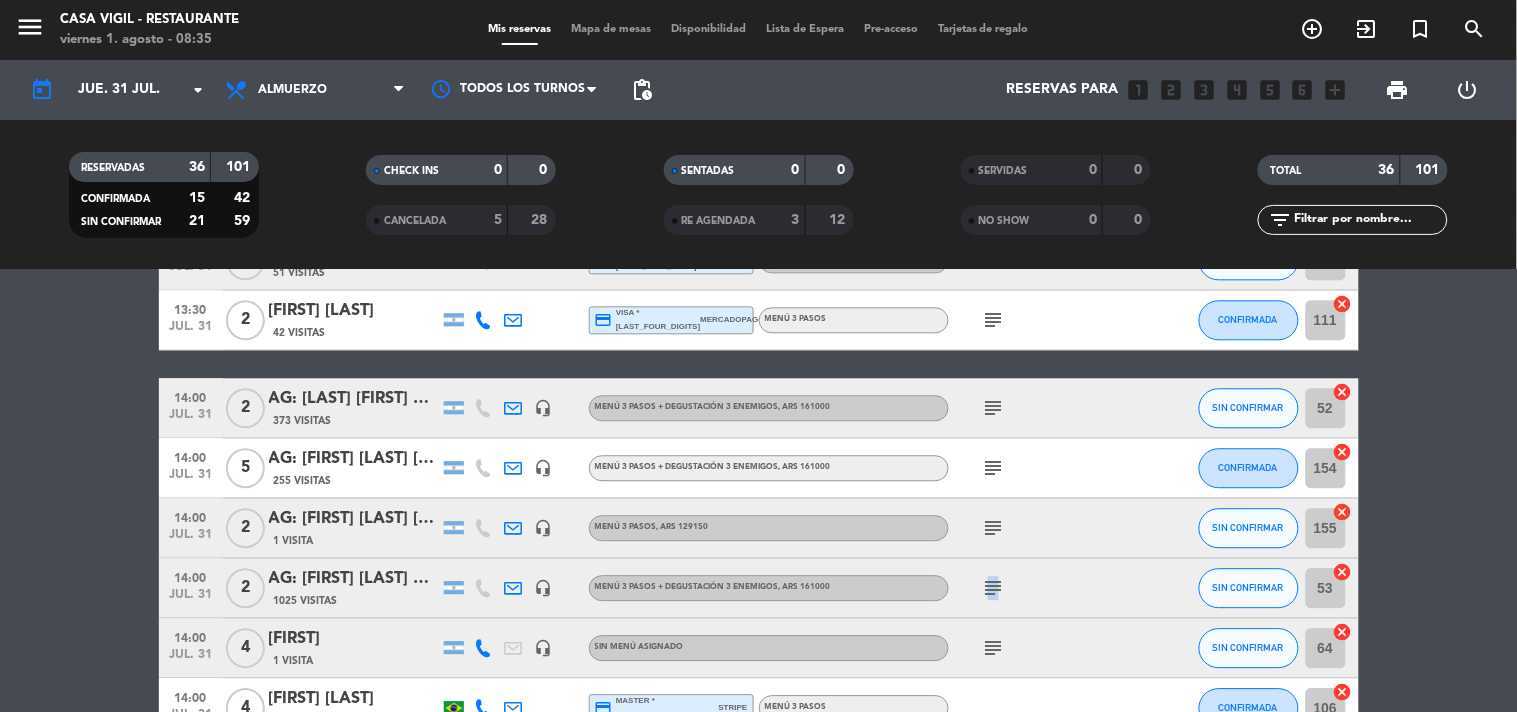 click on "subject" 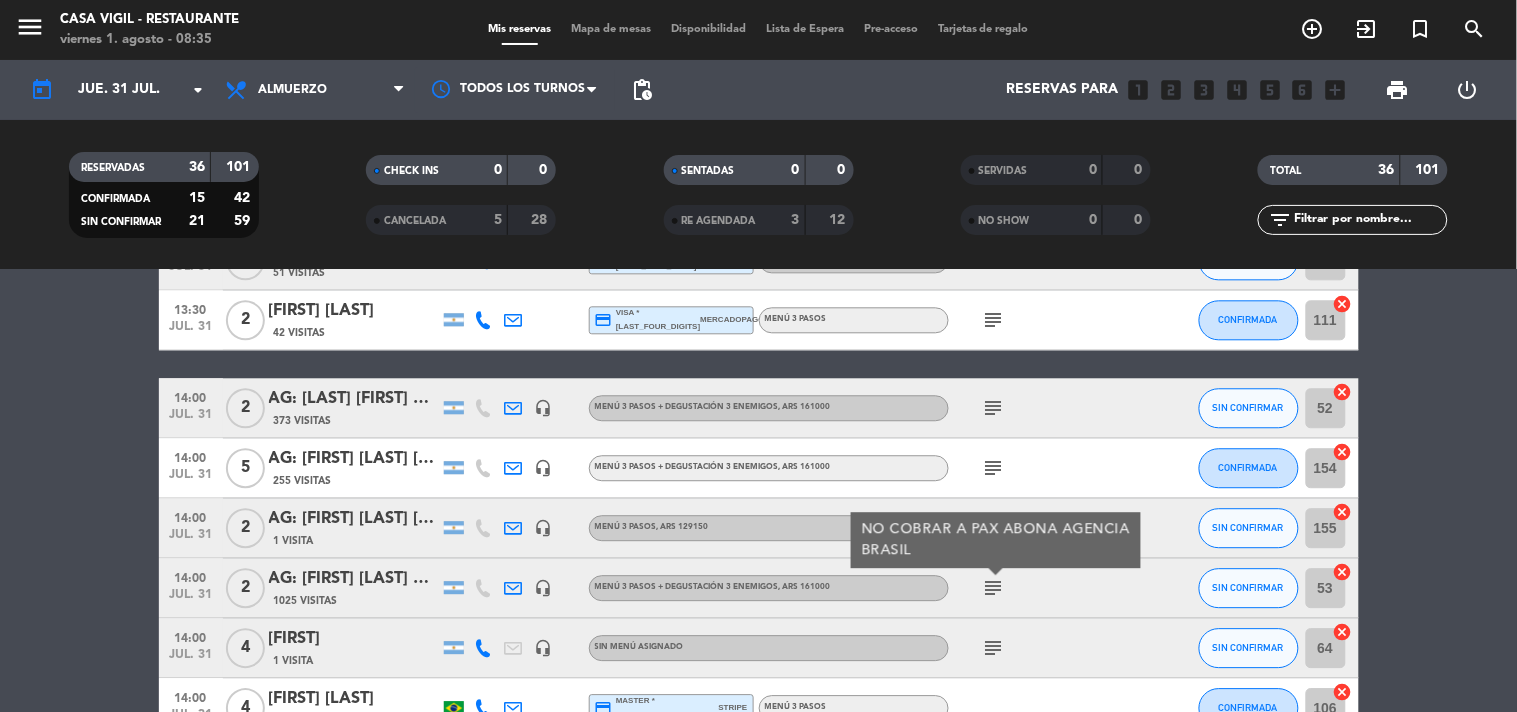 click on "AG: [FIRST] [LAST]  X 2 /  SINEUS" 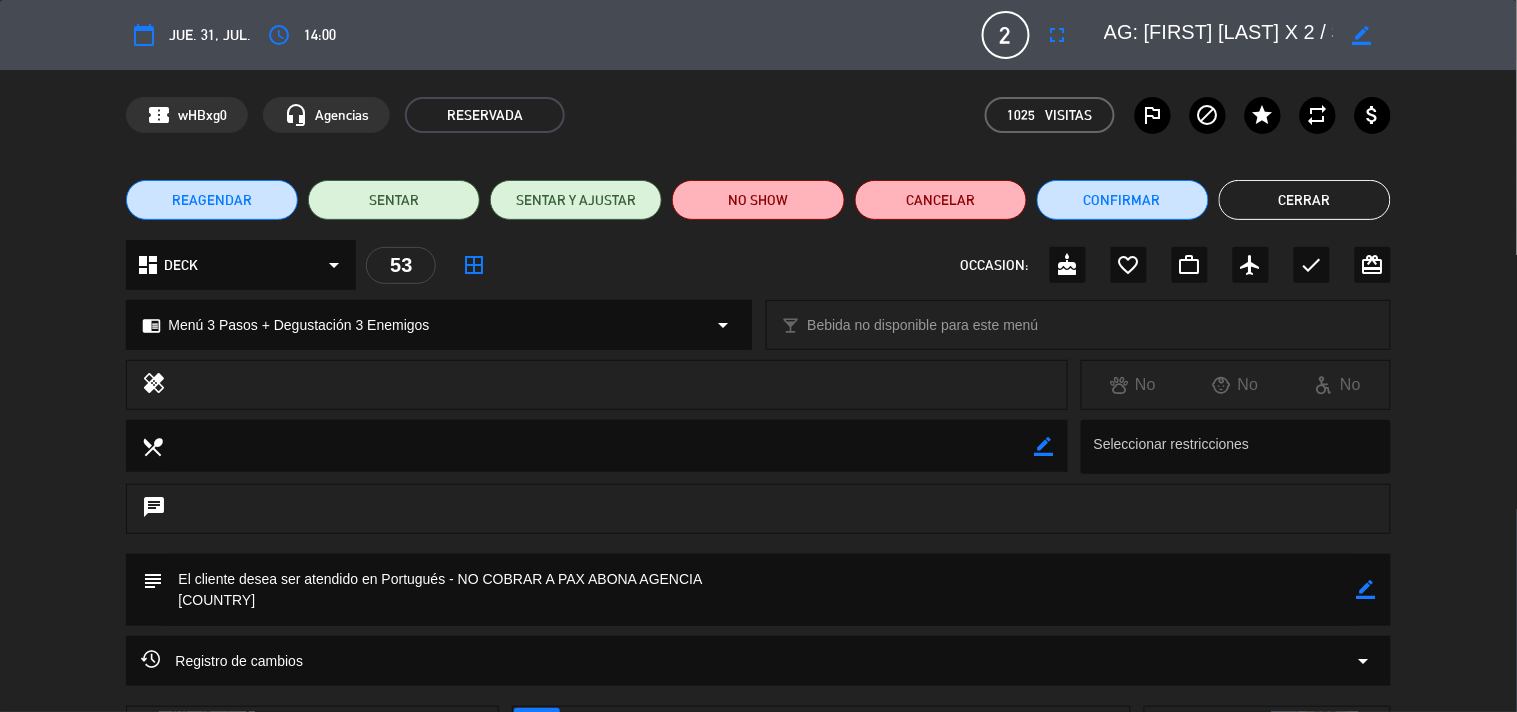 click on "Cerrar" 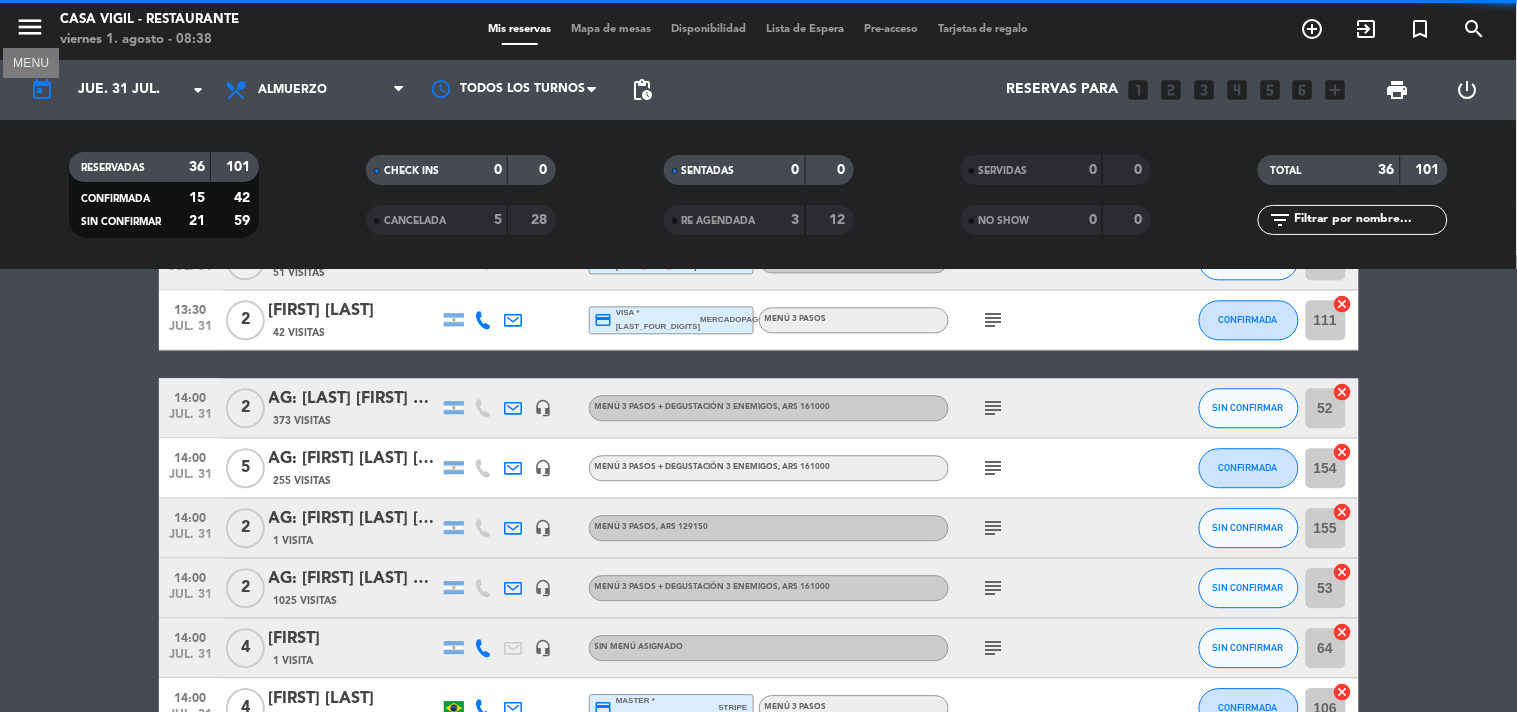 click on "menu" at bounding box center [30, 27] 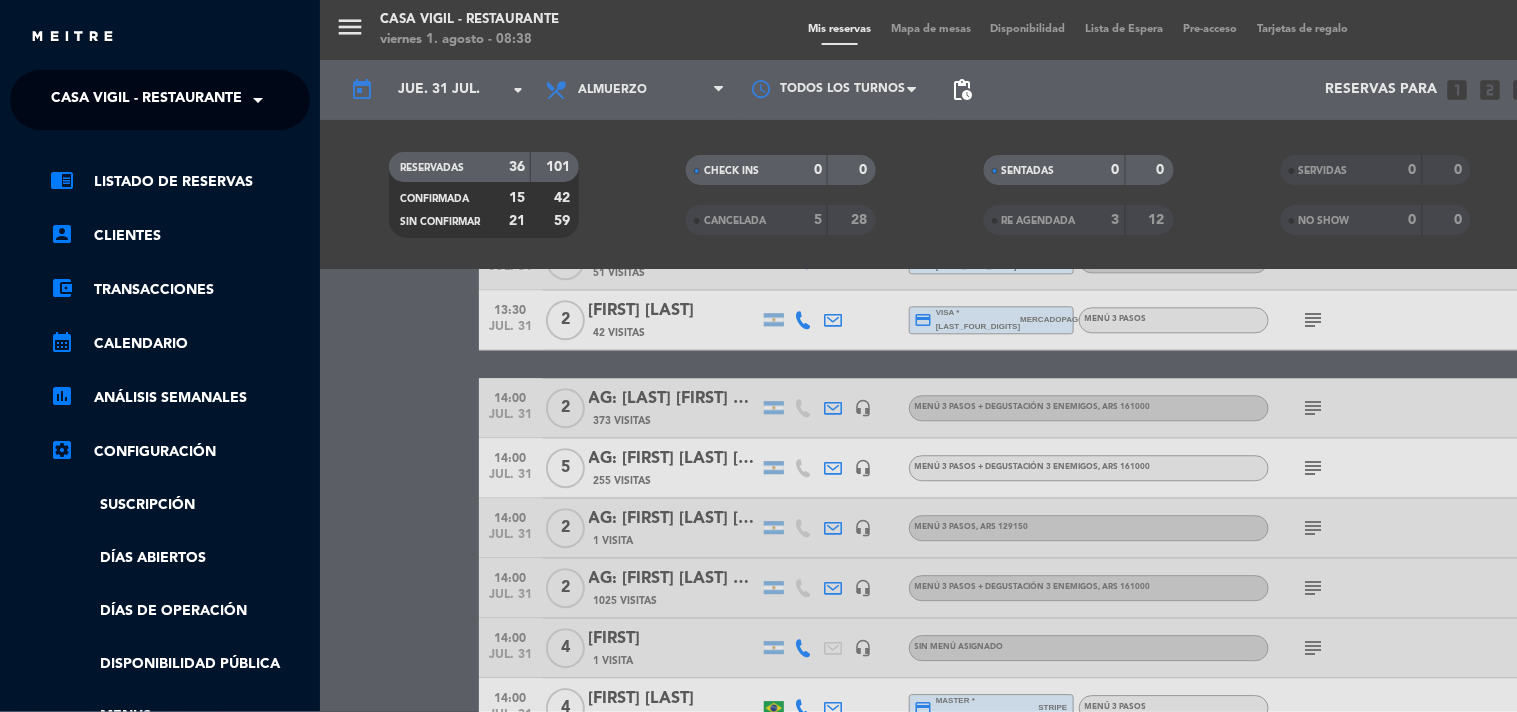 click on "Casa Vigil - Restaurante" 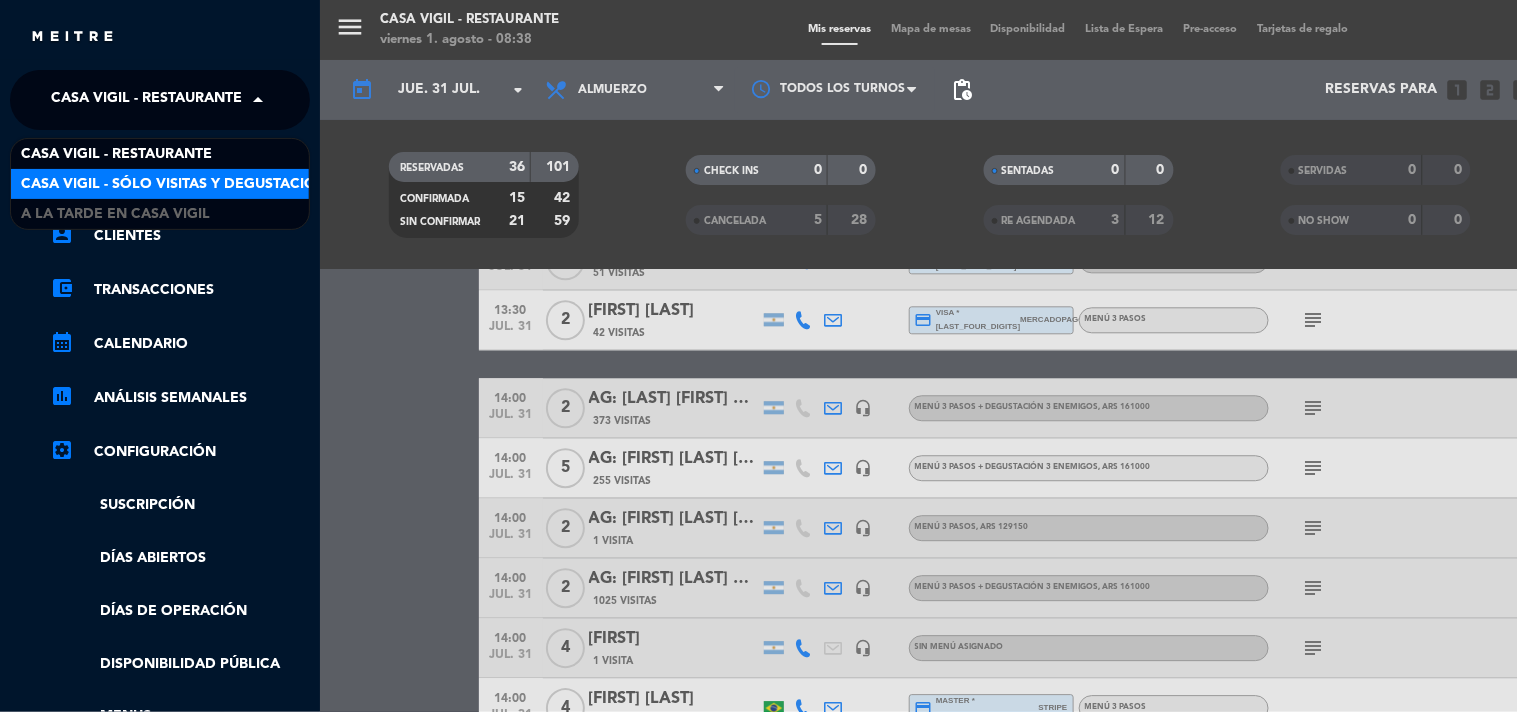 click on "Casa Vigil - SÓLO Visitas y Degustaciones" at bounding box center (160, 184) 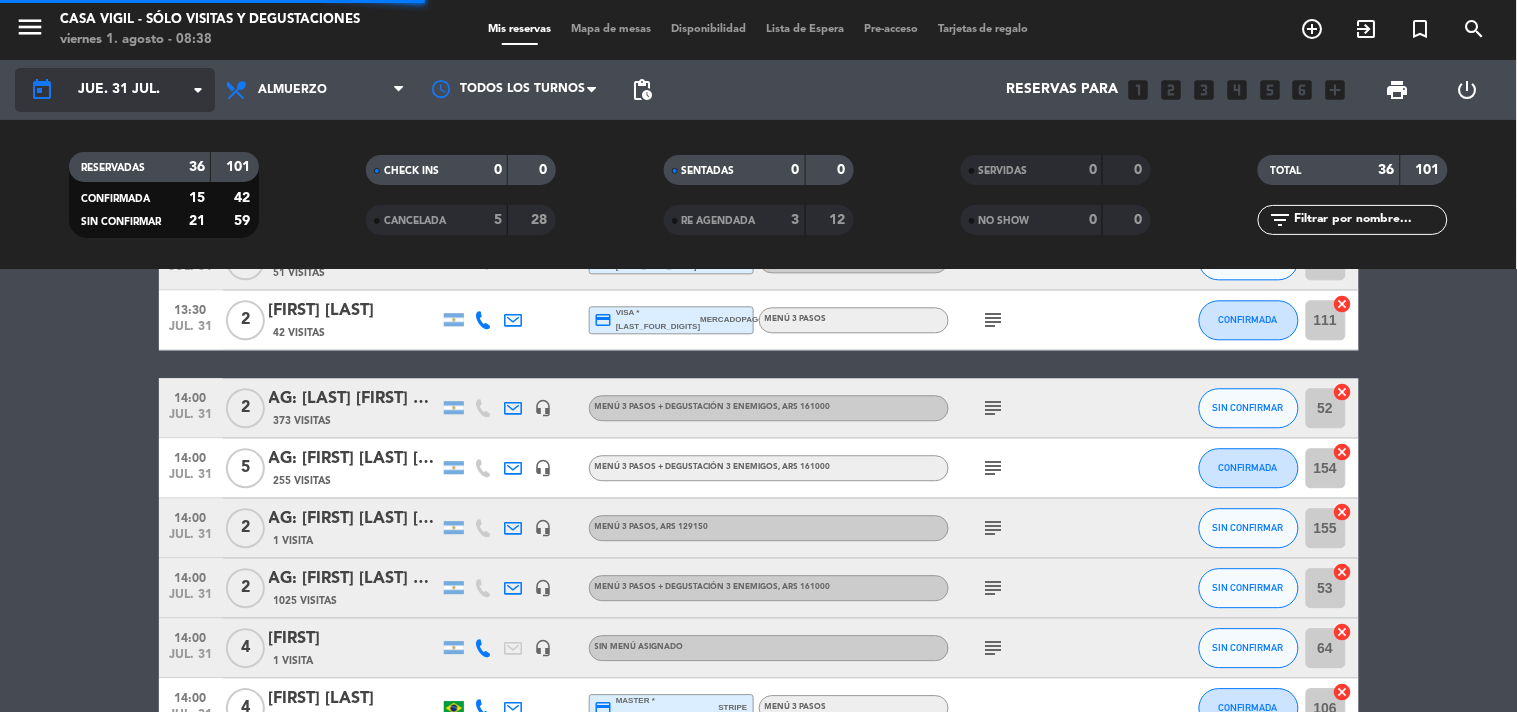 click on "arrow_drop_down" 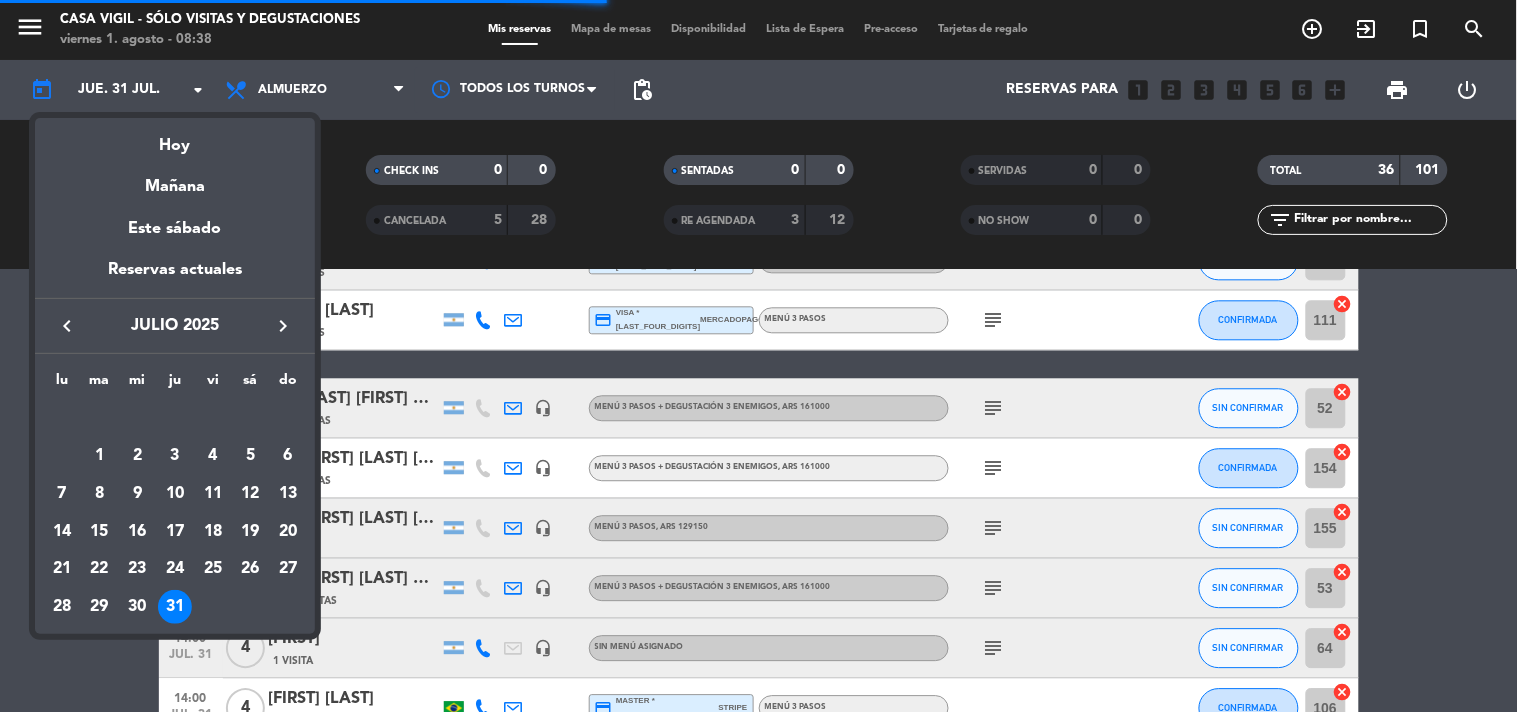 scroll, scrollTop: 1033, scrollLeft: 0, axis: vertical 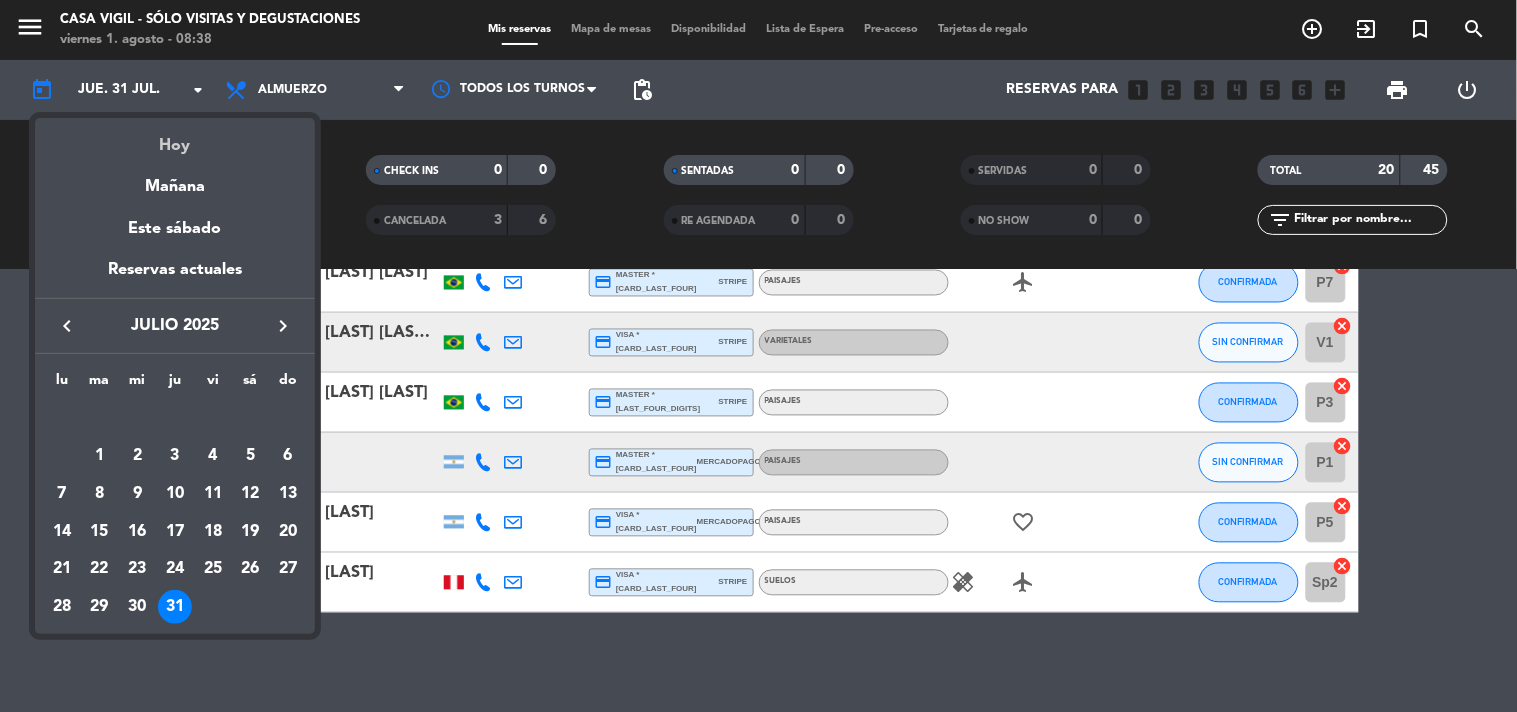 click on "Hoy" at bounding box center [175, 138] 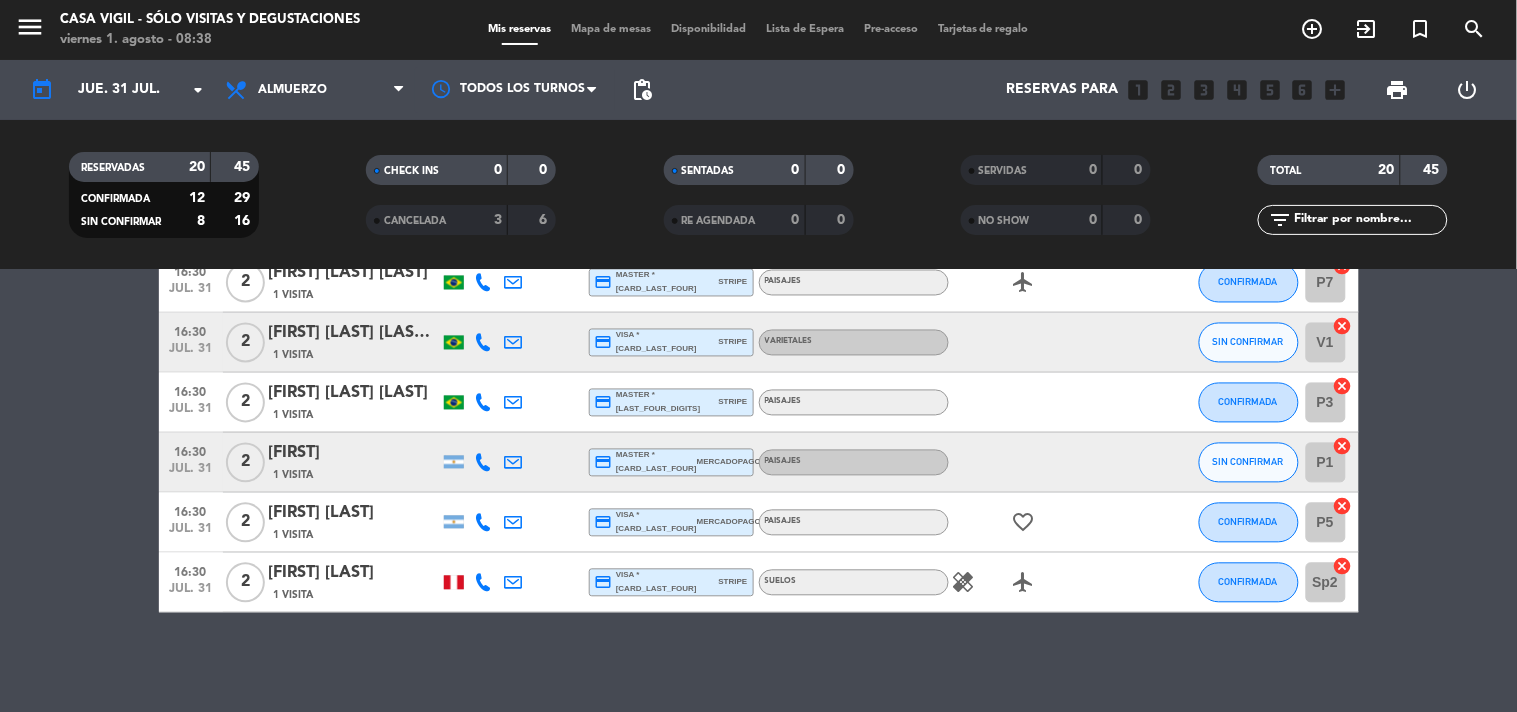type on "vie. 1 ago." 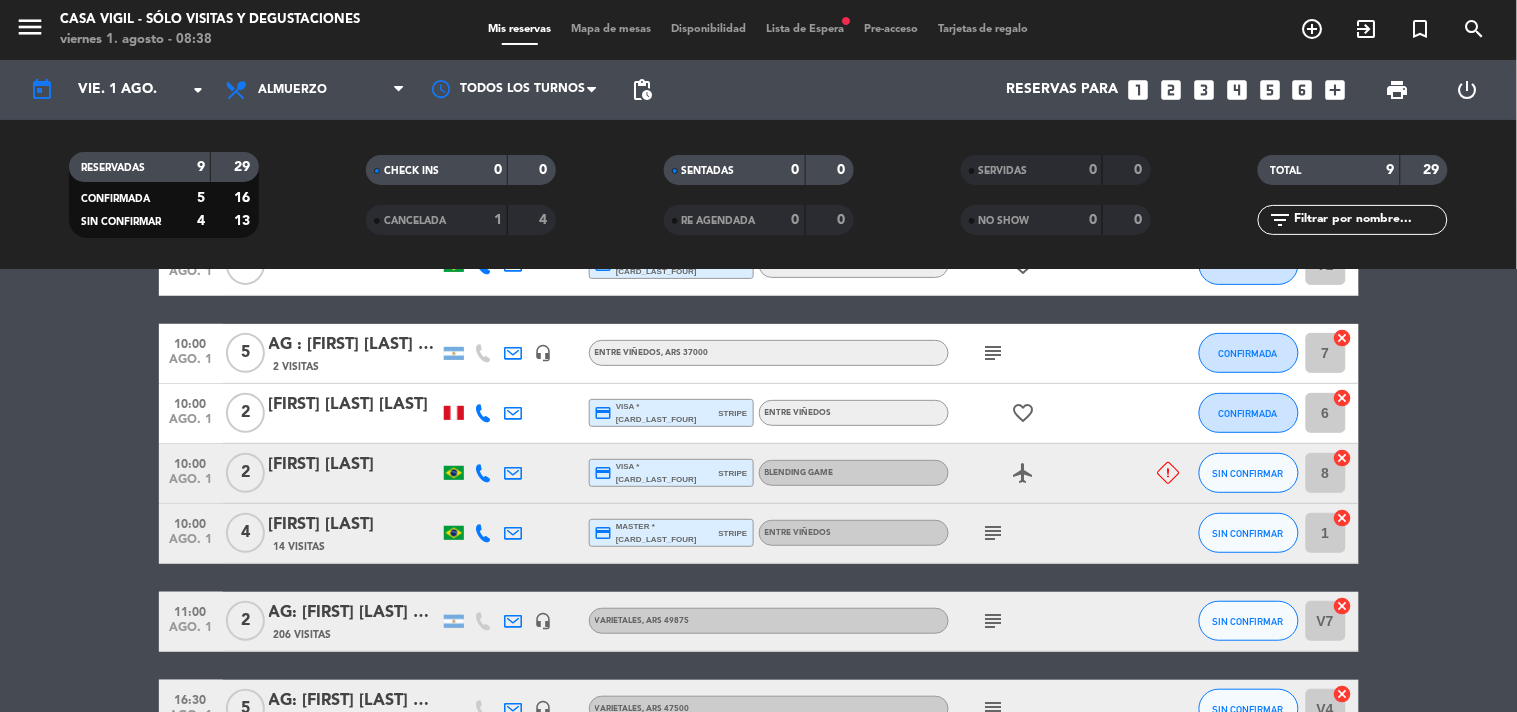 scroll, scrollTop: 0, scrollLeft: 0, axis: both 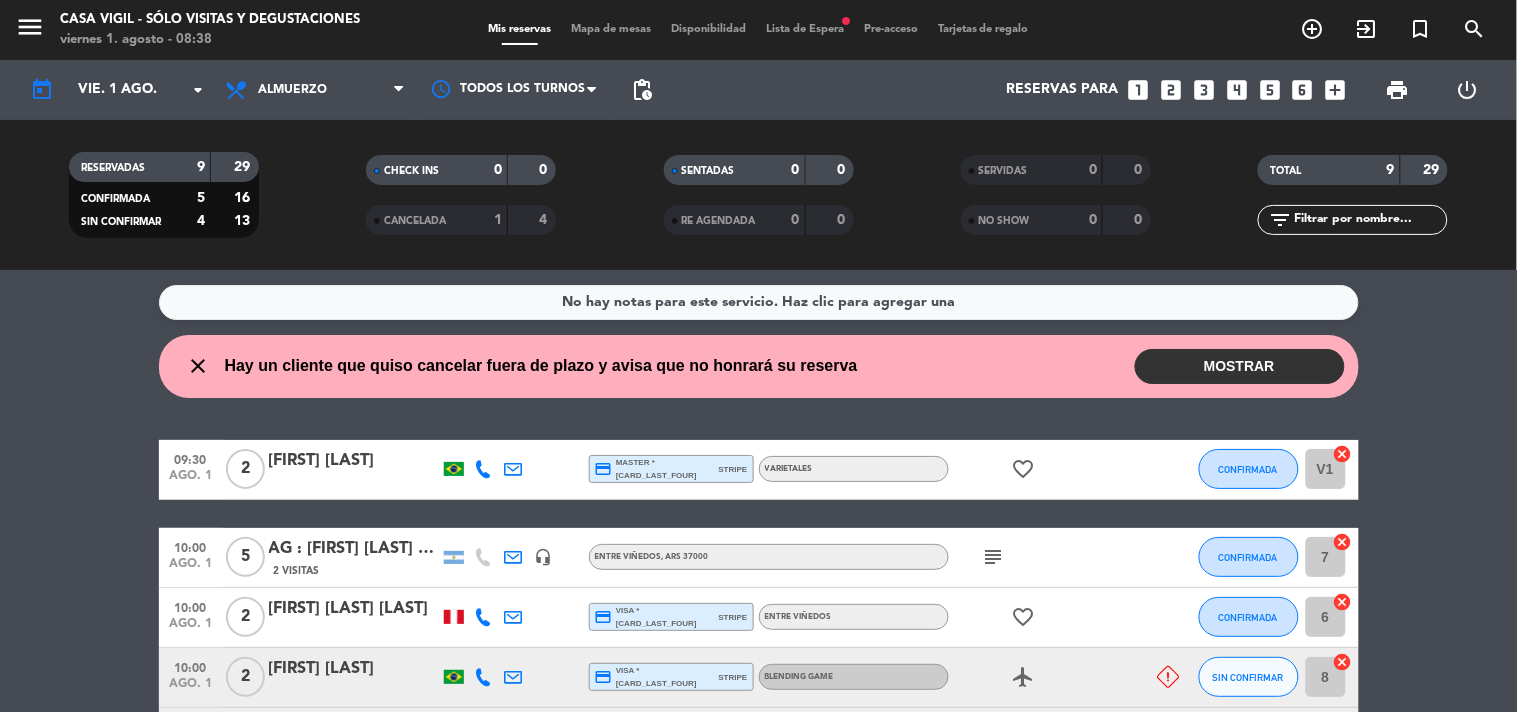 click on "09:30   ago. 1   2   [FIRST] [LAST]  credit_card  master * [CARD_LAST_FOUR]   stripe   Varietales  favorite_border  CONFIRMADA V1  cancel   10:00   ago. 1   5   AG : [FIRST] [LAST] [LAST] X 5 / MI VIAJE A MENDOZA    2 Visitas   headset_mic   Entre Viñedos , ARS 37000  subject  CONFIRMADA 7  cancel   10:00   ago. 1   2   [FIRST] [LAST] [LAST]  credit_card  visa * [CARD_LAST_FOUR]   stripe   Entre Viñedos  favorite_border  CONFIRMADA 6  cancel   10:00   ago. 1   2   [FIRST] [LAST]  credit_card  visa * [CARD_LAST_FOUR]   stripe   Blending Game   airplanemode_active  SIN CONFIRMAR 8  cancel   10:00   ago. 1   4   [FIRST] [LAST]   14 Visitas  credit_card  master * [CARD_LAST_FOUR]   stripe   Entre Viñedos  subject  SIN CONFIRMAR 1  cancel   11:00   ago. 1   2   AG: [FIRST] [LAST] X2/ MR WINERY   206 Visitas   headset_mic   Varietales , ARS 49875  subject  SIN CONFIRMAR V7  cancel   16:30   ago. 1   5   AG: [FIRST] [LAST] X 5/ MENDOZA BELLA   6 Visitas   headset_mic   Varietales , ARS 47500  subject  SIN CONFIRMAR V4  cancel   16:30" 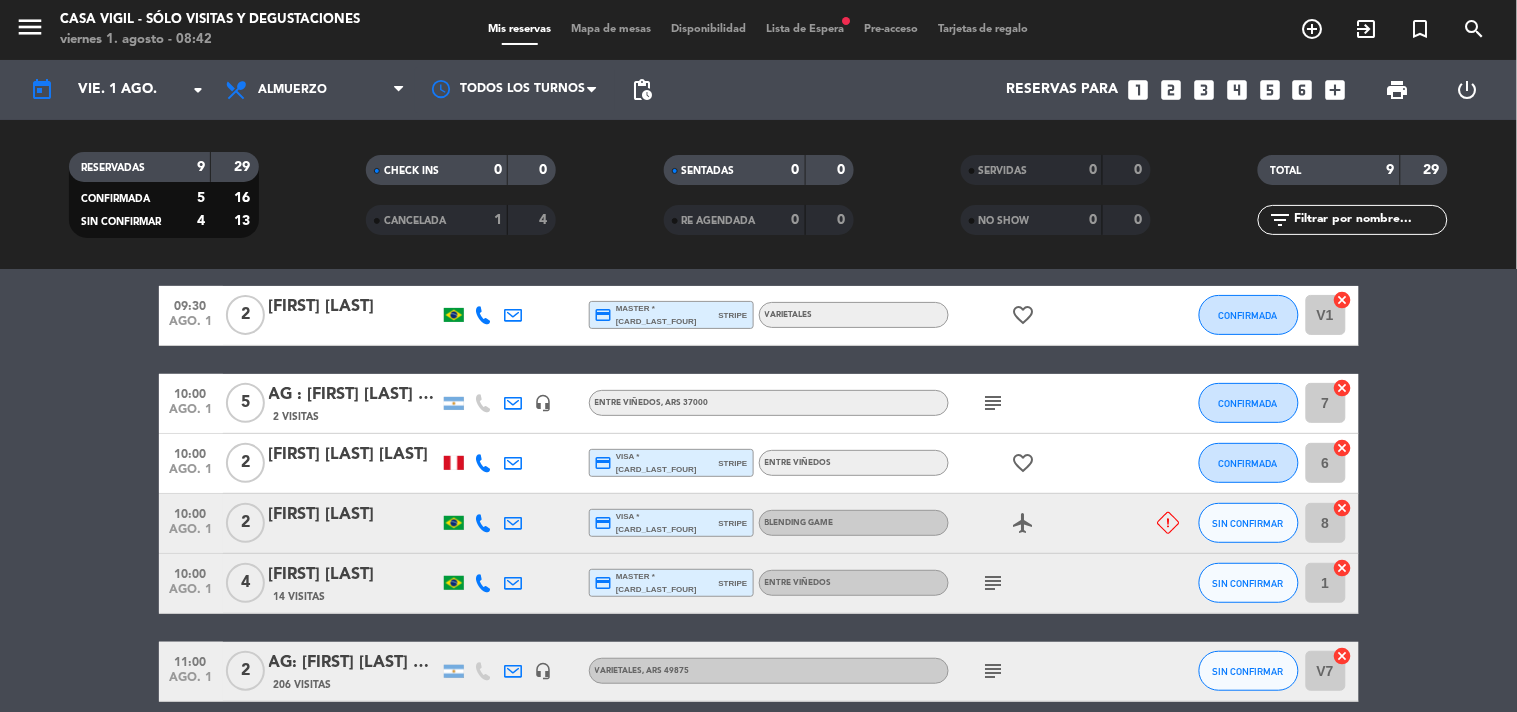 scroll, scrollTop: 0, scrollLeft: 0, axis: both 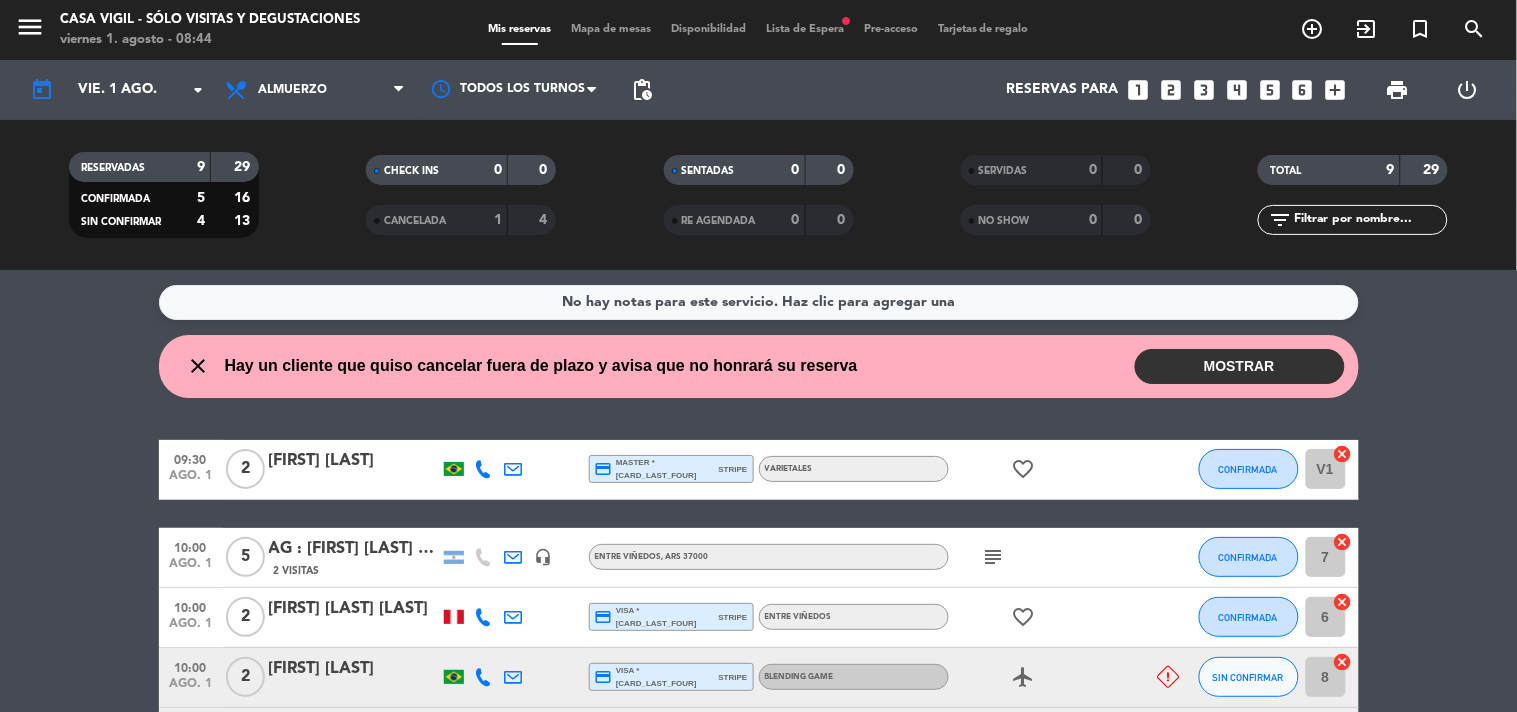 click on "menu  Casa Vigil - SÓLO Visitas y Degustaciones   viernes 1. agosto - 08:44" 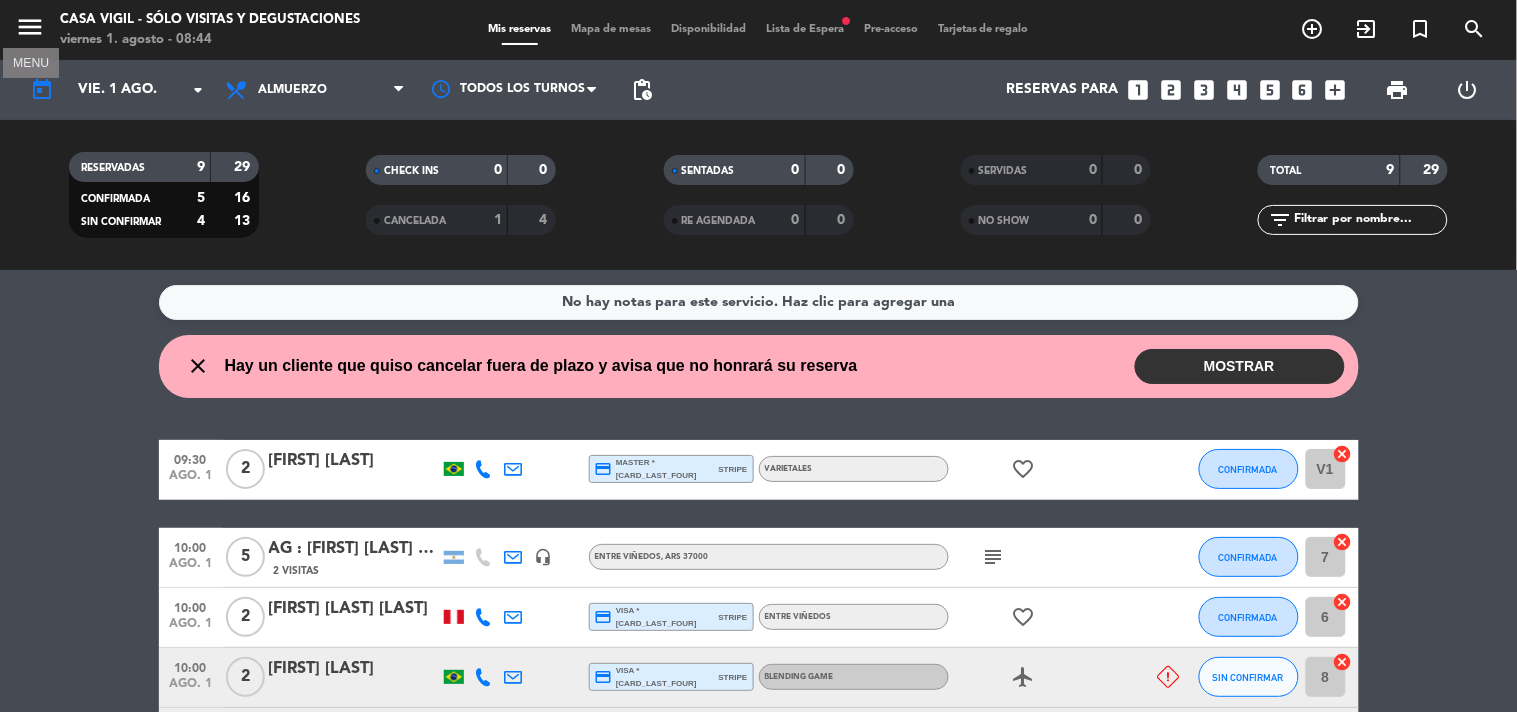 click on "menu" at bounding box center (30, 27) 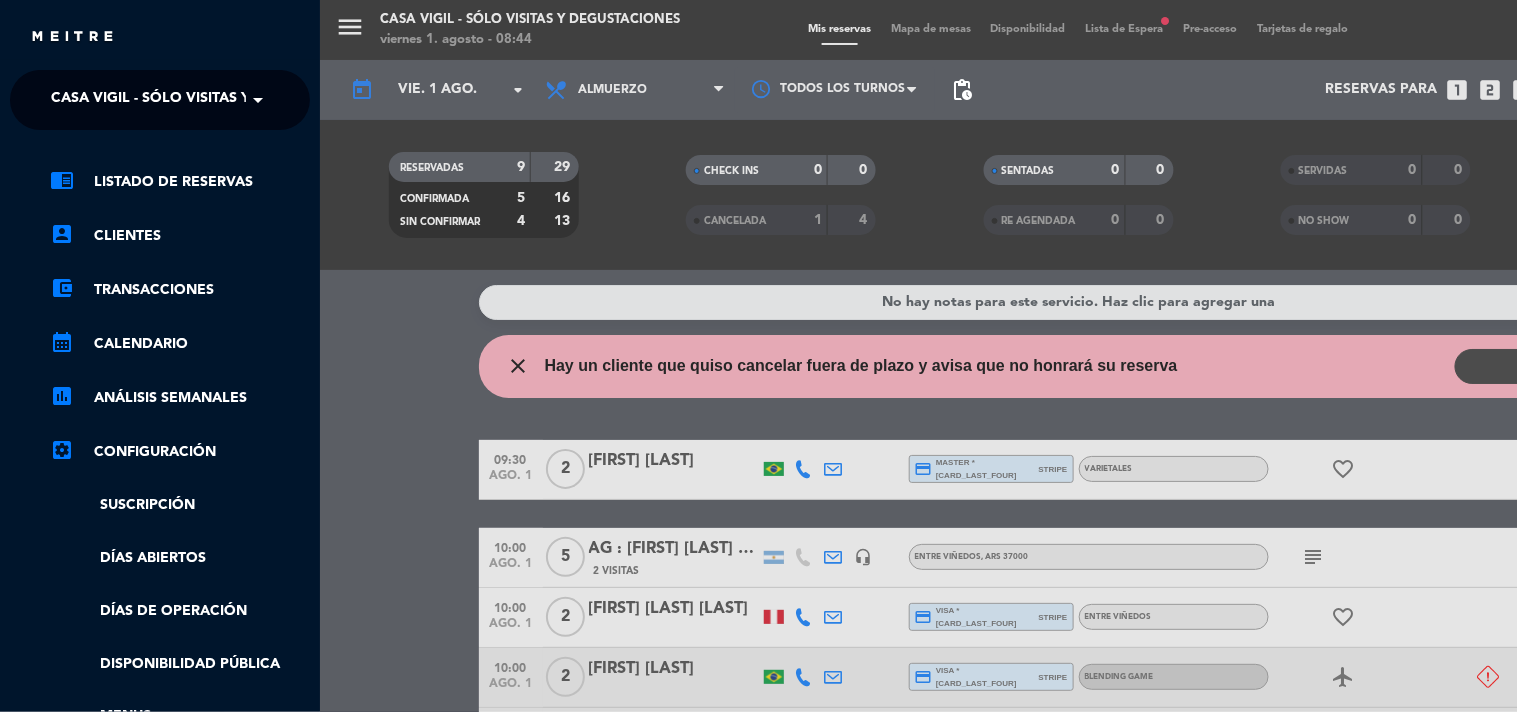 click on "Casa Vigil - SÓLO Visitas y Degustaciones" 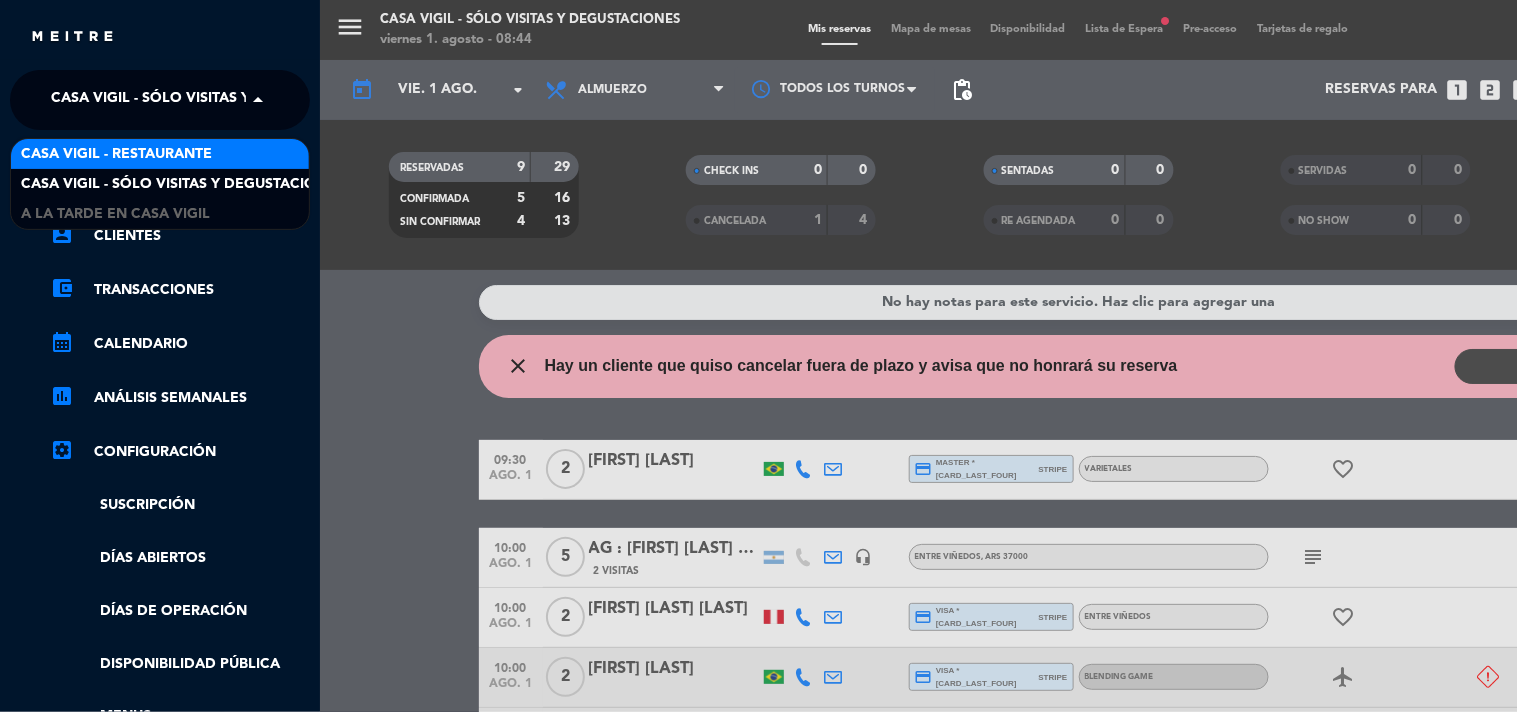 click on "Casa Vigil - Restaurante" at bounding box center (160, 154) 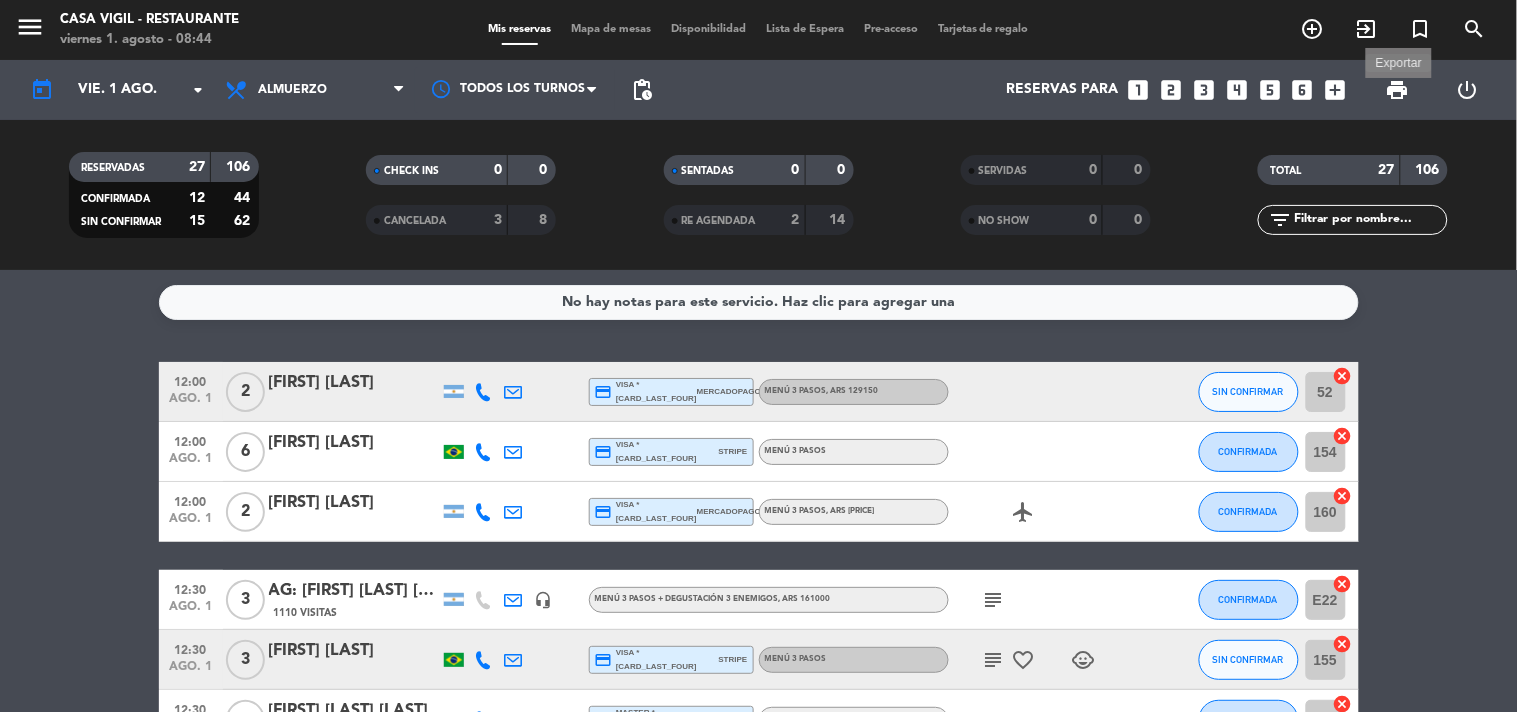 click on "print" at bounding box center [1398, 90] 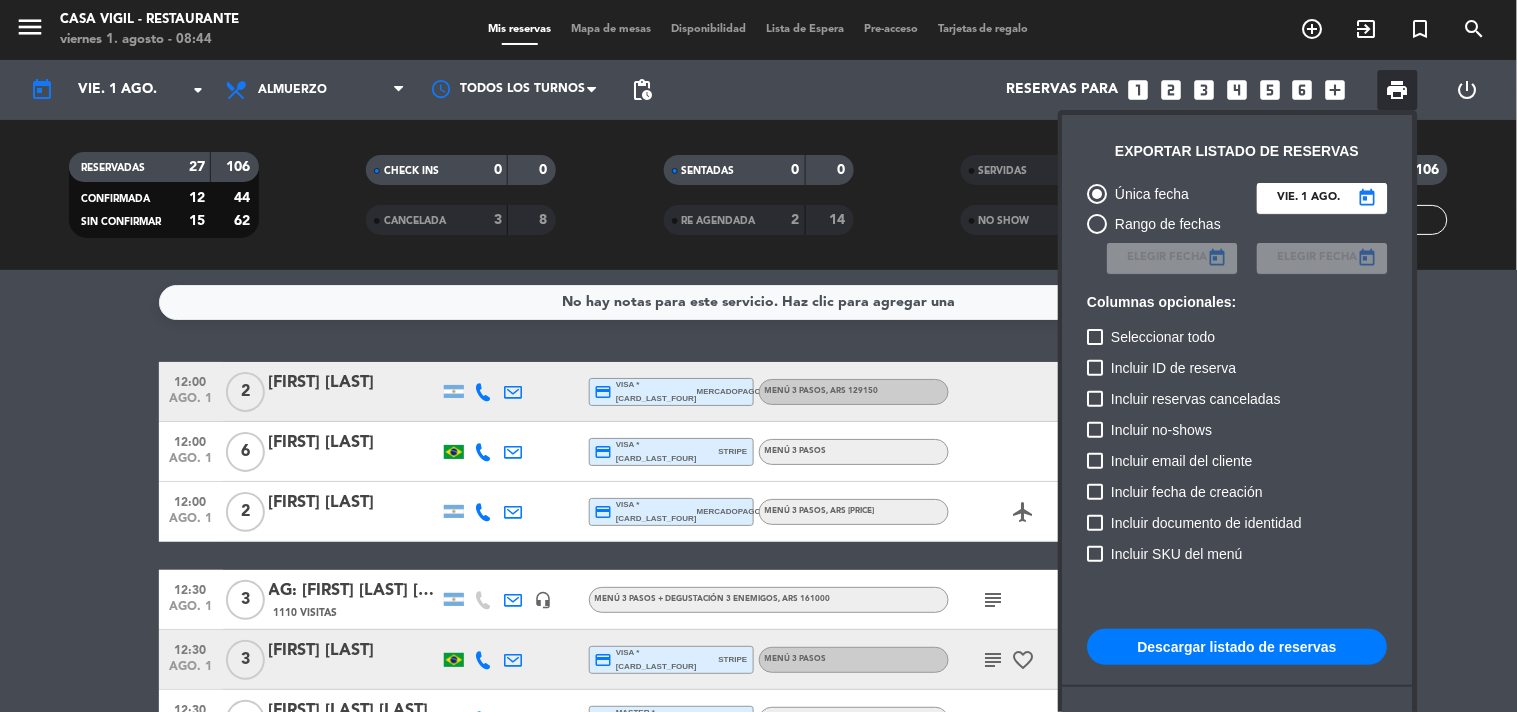 scroll, scrollTop: 121, scrollLeft: 0, axis: vertical 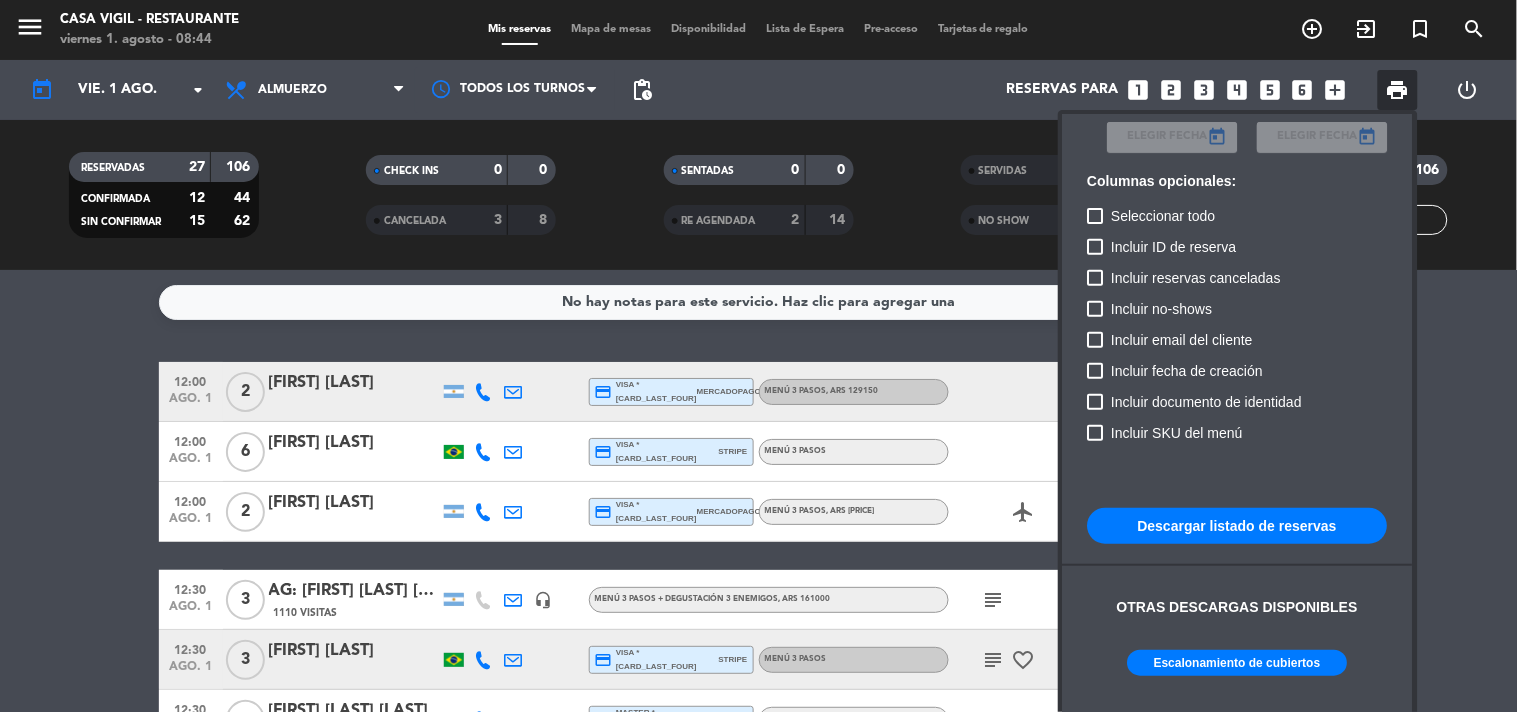 drag, startPoint x: 1195, startPoint y: 526, endPoint x: 1151, endPoint y: 661, distance: 141.98944 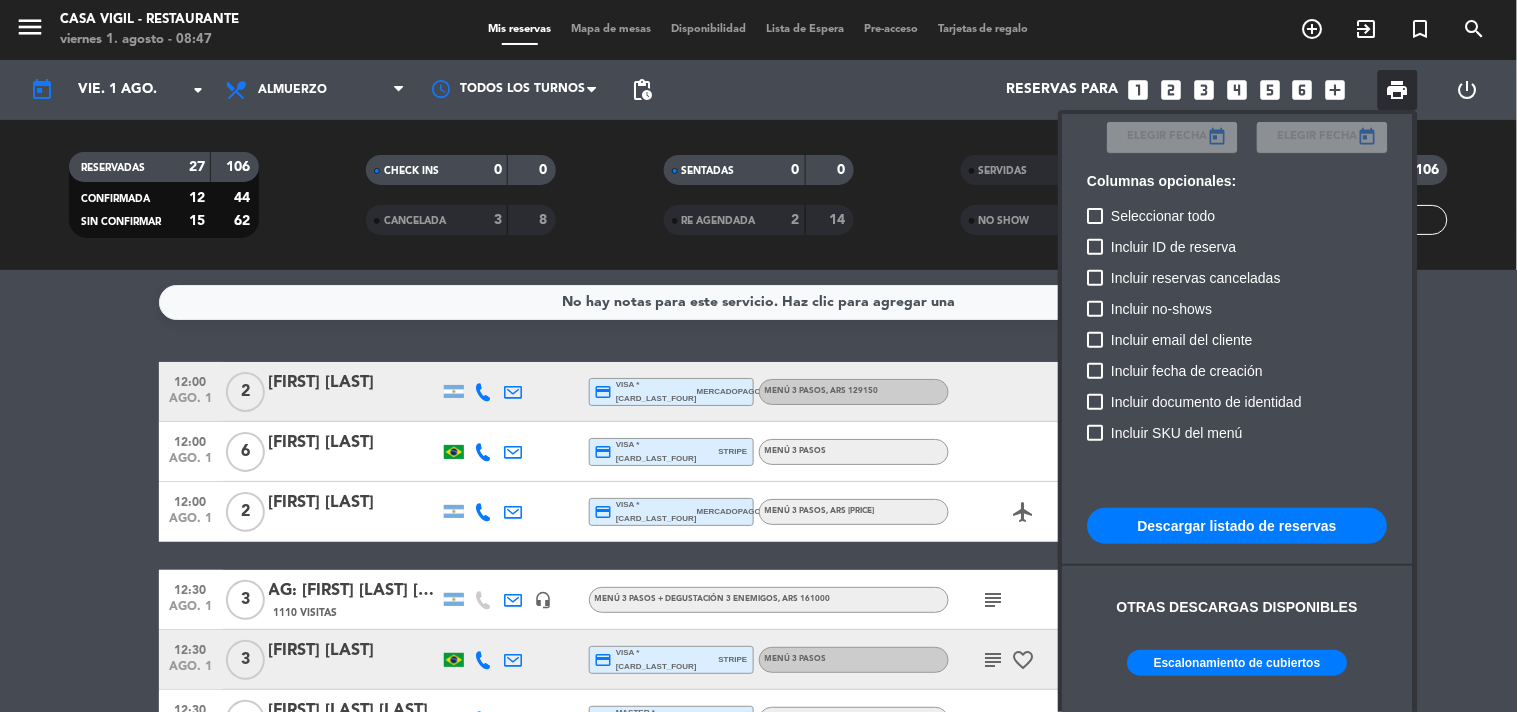 click at bounding box center (758, 356) 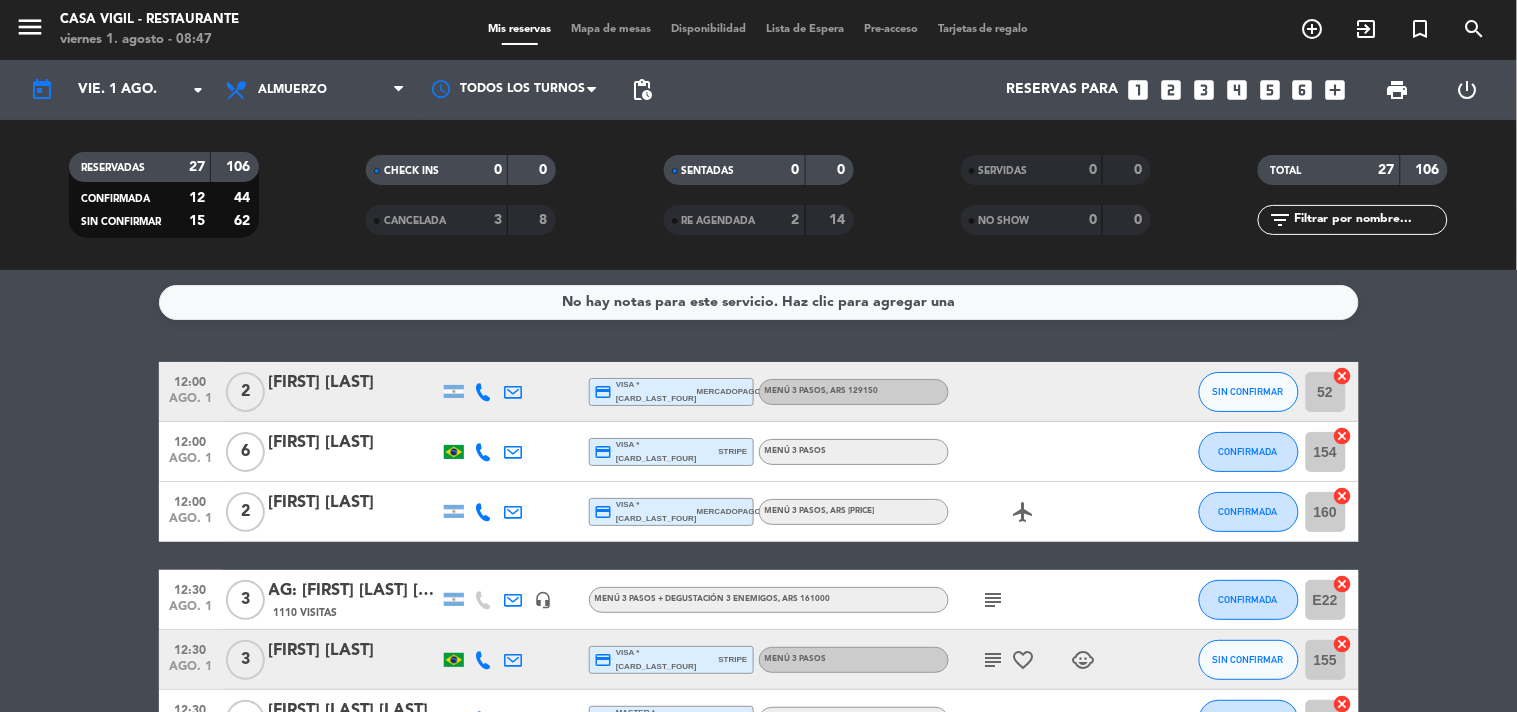 click on "subject" 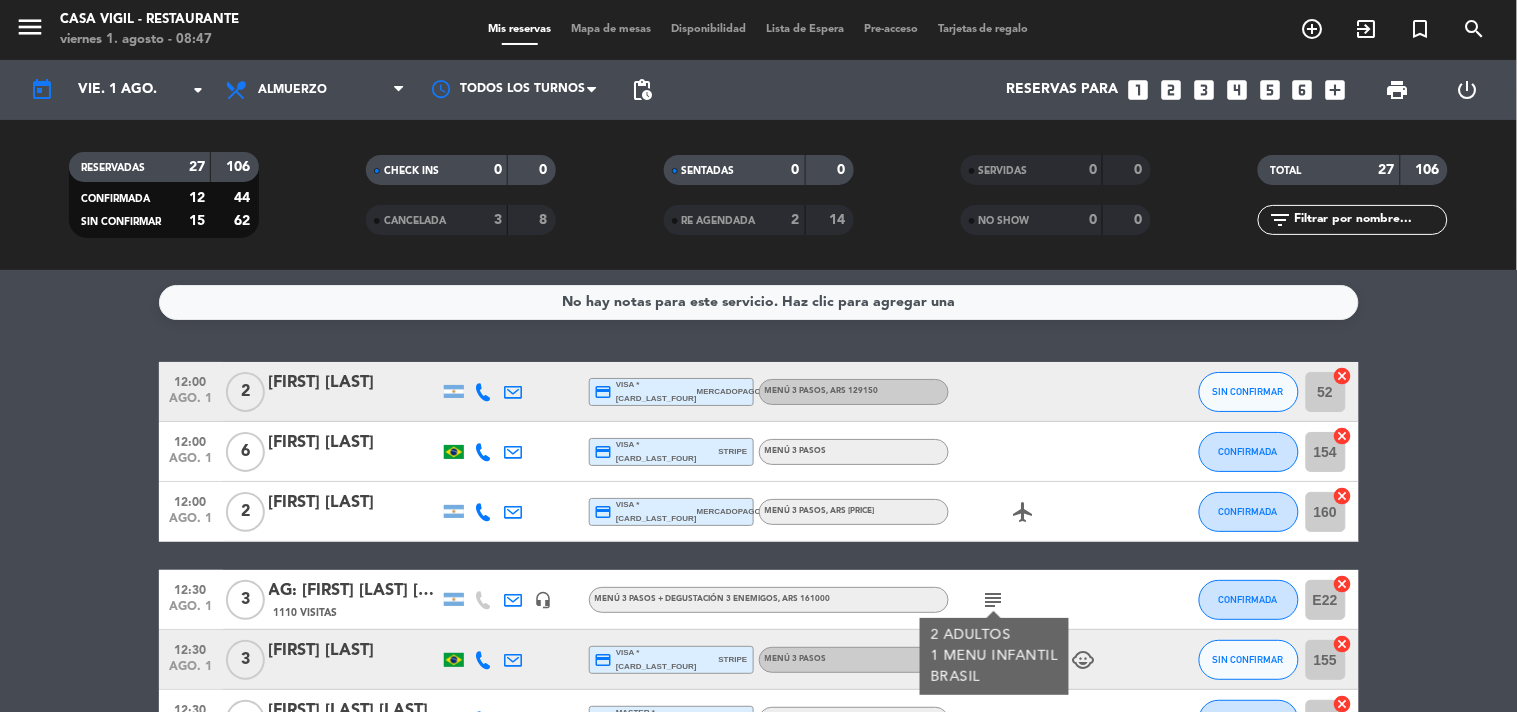 click on "2 ADULTOS
1 MENU INFANTIL
BRASIL" at bounding box center [994, 656] 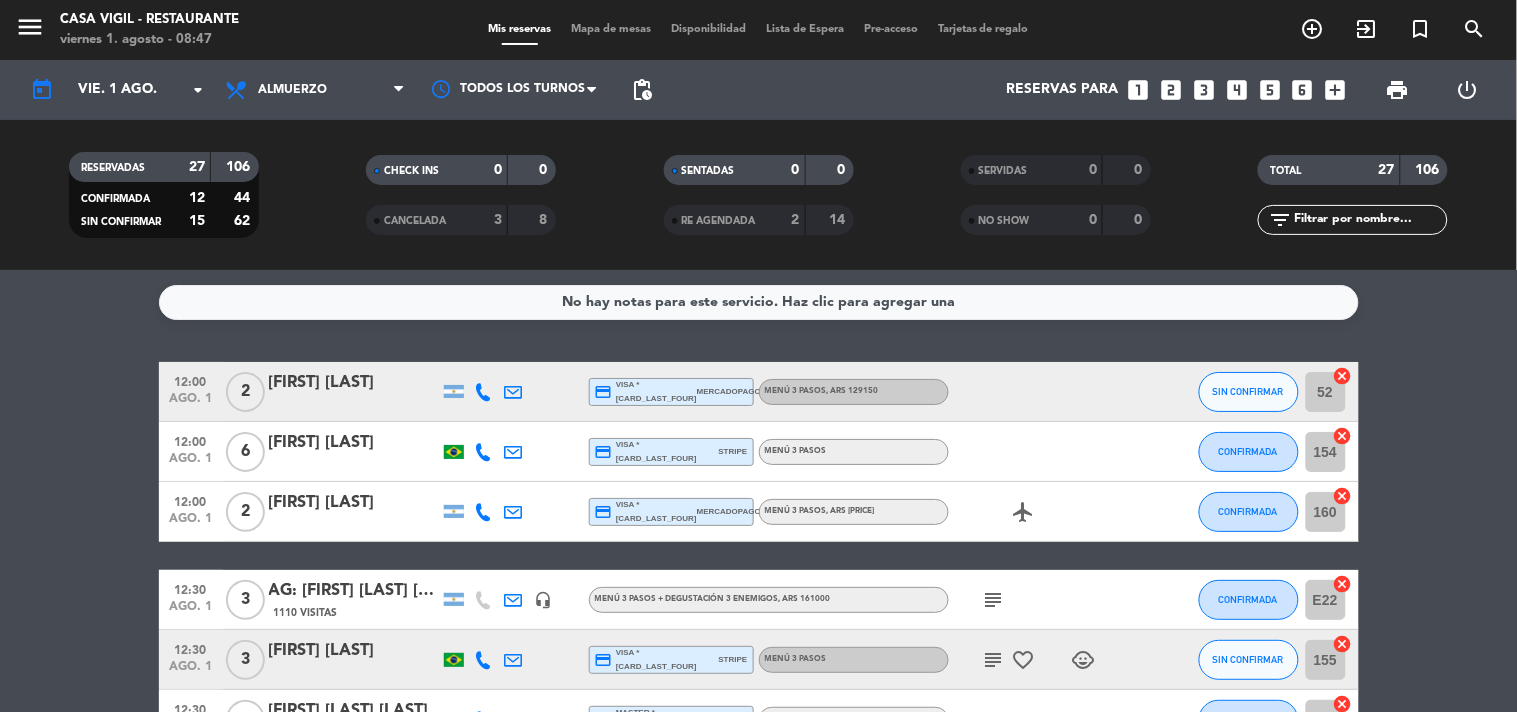 click on "subject" 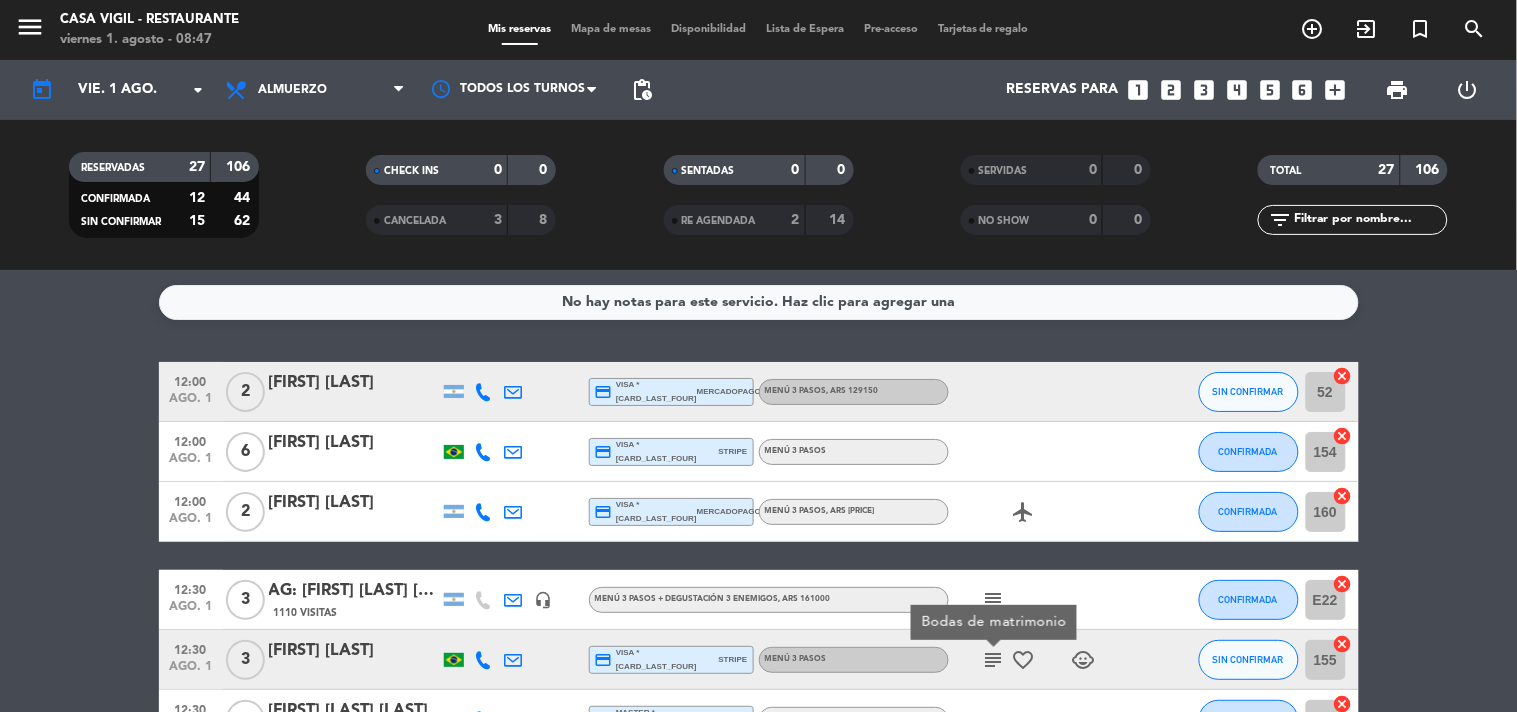 click on "favorite_border" 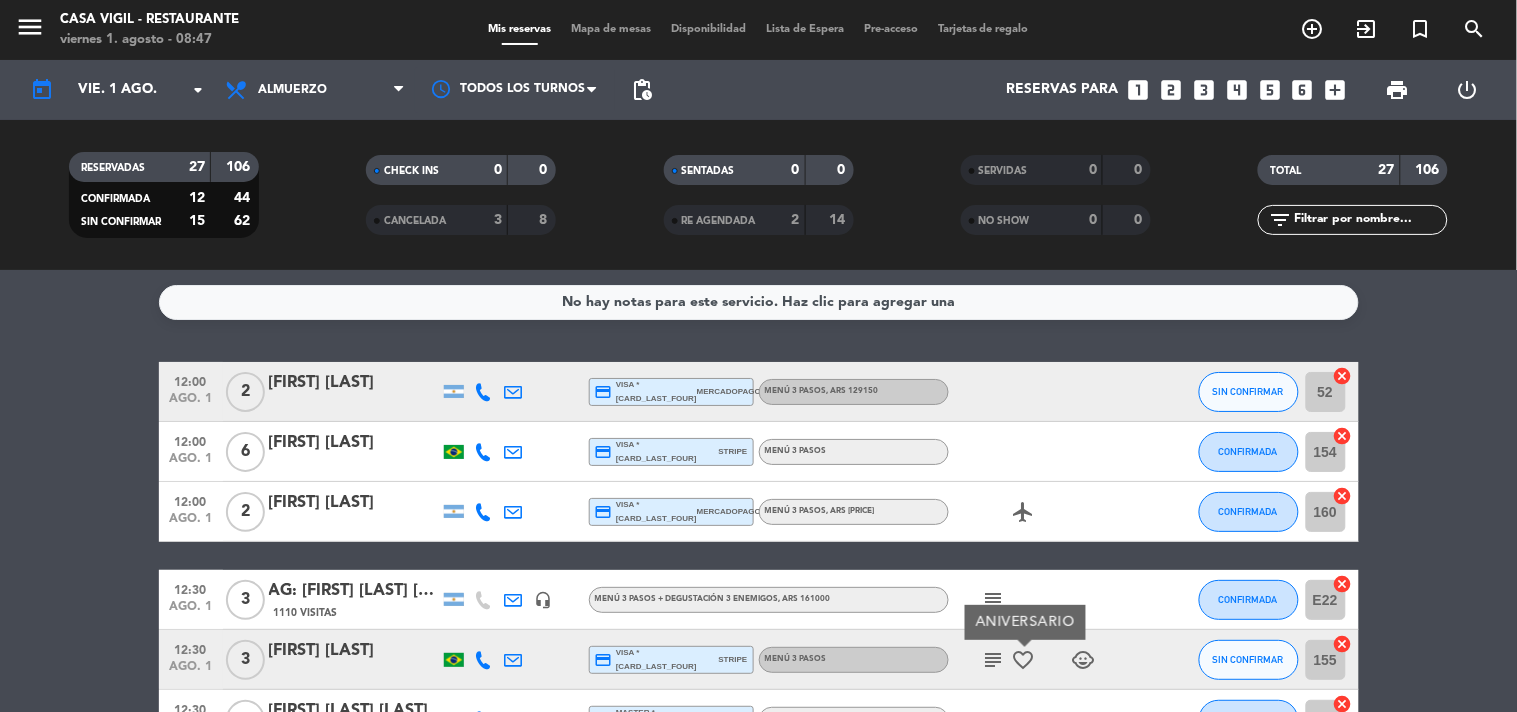 click on "child_care" 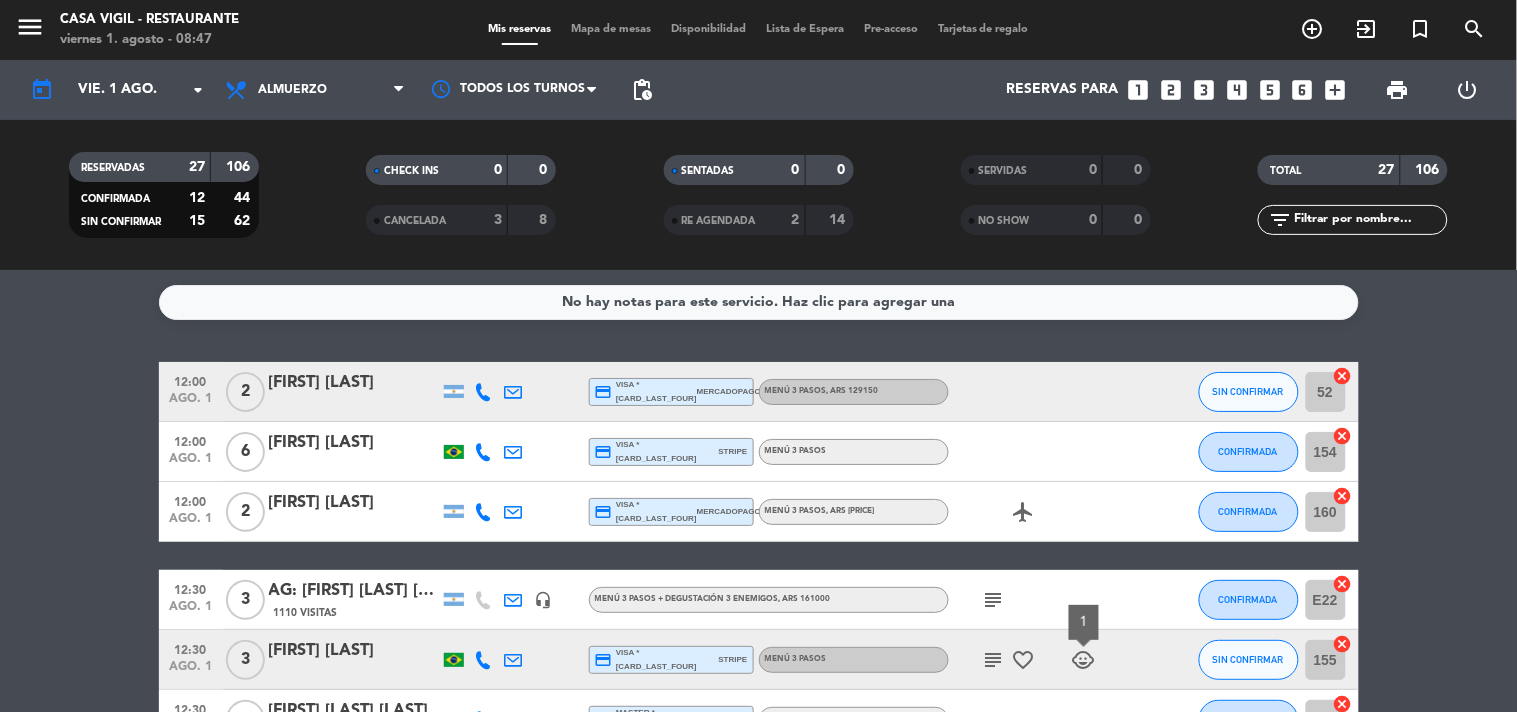 click on "12:00   ago. 1   2   [FIRST] [LAST]  credit_card  visa * [CARD_LAST_FOUR]   mercadopago   Menú 3 Pasos , ARS 129150 SIN CONFIRMAR 52  cancel   12:00   ago. 1   6   [FIRST] [LAST]  credit_card  visa * [CARD_LAST_FOUR]   stripe   Menú 3 Pasos CONFIRMADA 154  cancel   12:00   ago. 1   2   [FIRST] [LAST]  credit_card  visa * [CARD_LAST_FOUR]   mercadopago   Menú 3 Pasos , ARS 123000  airplanemode_active  CONFIRMADA 160  cancel   12:30   ago. 1   3   AG: [FIRST] [LAST] [LAST] X3/ MENDOZA WINE CAMP    1110 Visitas   headset_mic   Menú 3 Pasos + Degustación 3 Enemigos , ARS 161000  subject  CONFIRMADA E22  cancel   12:30   ago. 1   3   [FIRST] [LAST]  credit_card  visa * [CARD_LAST_FOUR]   stripe   Menú 3 Pasos  subject   favorite_border   child_care  1 SIN CONFIRMAR 155  cancel   12:30   ago. 1   4   [FIRST] [LAST] [LAST]  credit_card  master * [CARD_LAST_FOUR]   stripe   Menú 3 Pasos CONFIRMADA 152  cancel   12:30   ago. 1   6   [FIRST] [LAST]  credit_card  master * [CARD_LAST_FOUR]   mercadopago   Menú 3 Pasos  child_care  SIN CONFIRMAR 105  cancel   12:30   ago. 1   3" 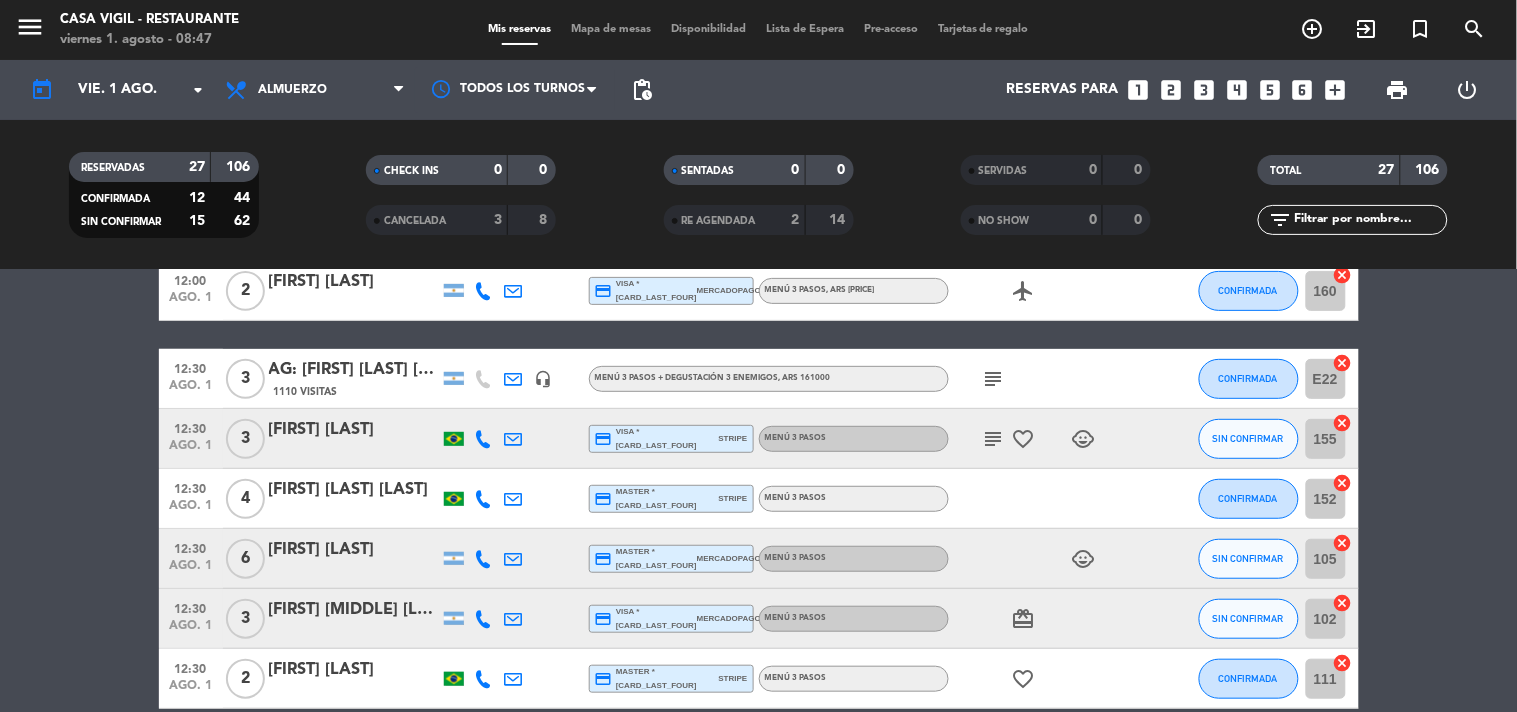scroll, scrollTop: 258, scrollLeft: 0, axis: vertical 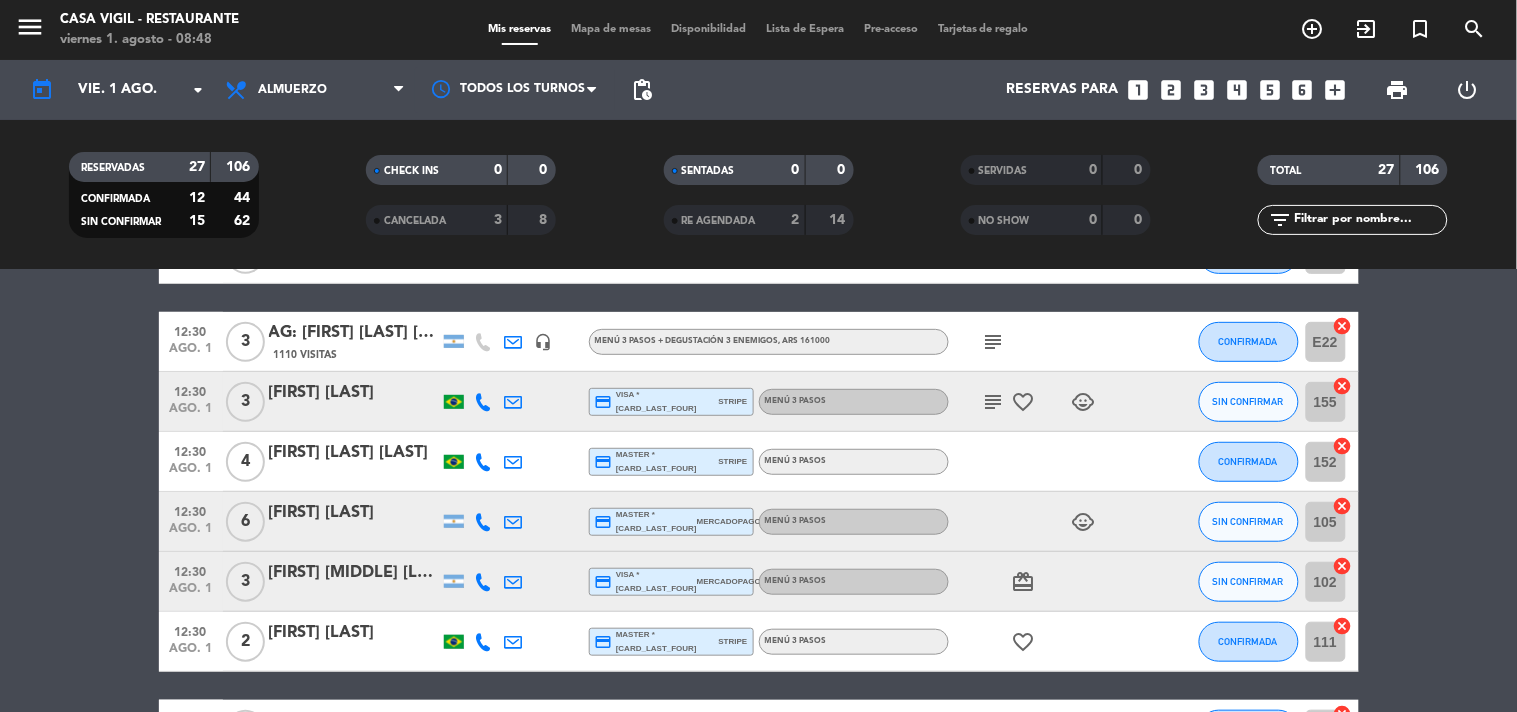 click on "child_care" 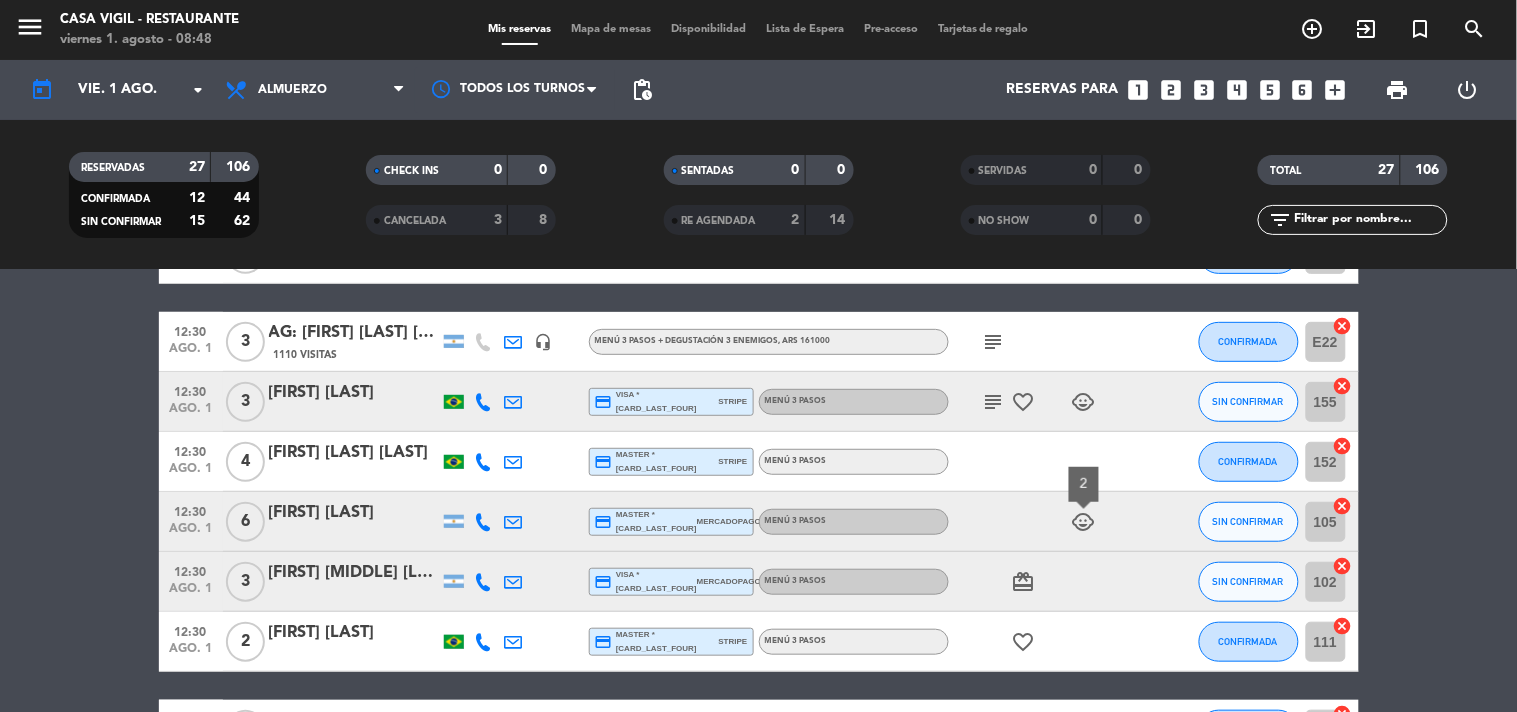 click on "12:00   ago. 1   2   [FIRST] [LAST]  credit_card  visa * [CARD_LAST_FOUR]   mercadopago   Menú 3 Pasos , ARS 129150 SIN CONFIRMAR 52  cancel   12:00   ago. 1   6   [FIRST] [LAST]  credit_card  visa * [CARD_LAST_FOUR]   stripe   Menú 3 Pasos CONFIRMADA 154  cancel   12:00   ago. 1   2   [FIRST] [LAST]  credit_card  visa * [CARD_LAST_FOUR]   mercadopago   Menú 3 Pasos , ARS 123000  airplanemode_active  CONFIRMADA 160  cancel   12:30   ago. 1   3   AG: [FIRST] [LAST] [LAST] X3/ MENDOZA WINE CAMP    1110 Visitas   headset_mic   Menú 3 Pasos + Degustación 3 Enemigos , ARS 161000  subject  CONFIRMADA E22  cancel   12:30   ago. 1   3   [FIRST] [LAST]  credit_card  visa * [CARD_LAST_FOUR]   stripe   Menú 3 Pasos  subject   favorite_border   child_care  SIN CONFIRMAR 155  cancel   12:30   ago. 1   4   [FIRST] [LAST] [LAST]  credit_card  master * [CARD_LAST_FOUR]   stripe   Menú 3 Pasos CONFIRMADA 152  cancel   12:30   ago. 1   6   [FIRST] [LAST]  credit_card  master * [CARD_LAST_FOUR]   mercadopago   Menú 3 Pasos  child_care  2 SIN CONFIRMAR 105  cancel   12:30   ago. 1   3" 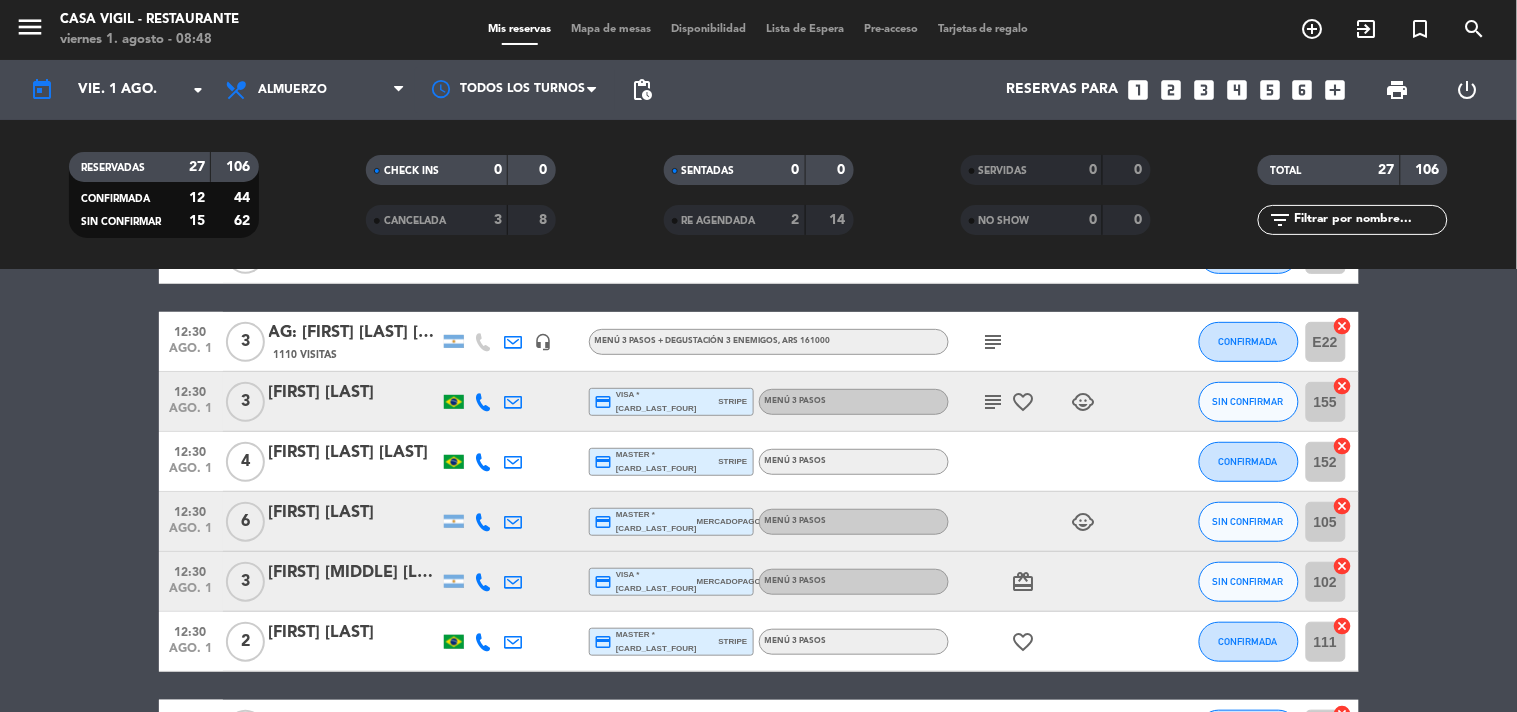 scroll, scrollTop: 518, scrollLeft: 0, axis: vertical 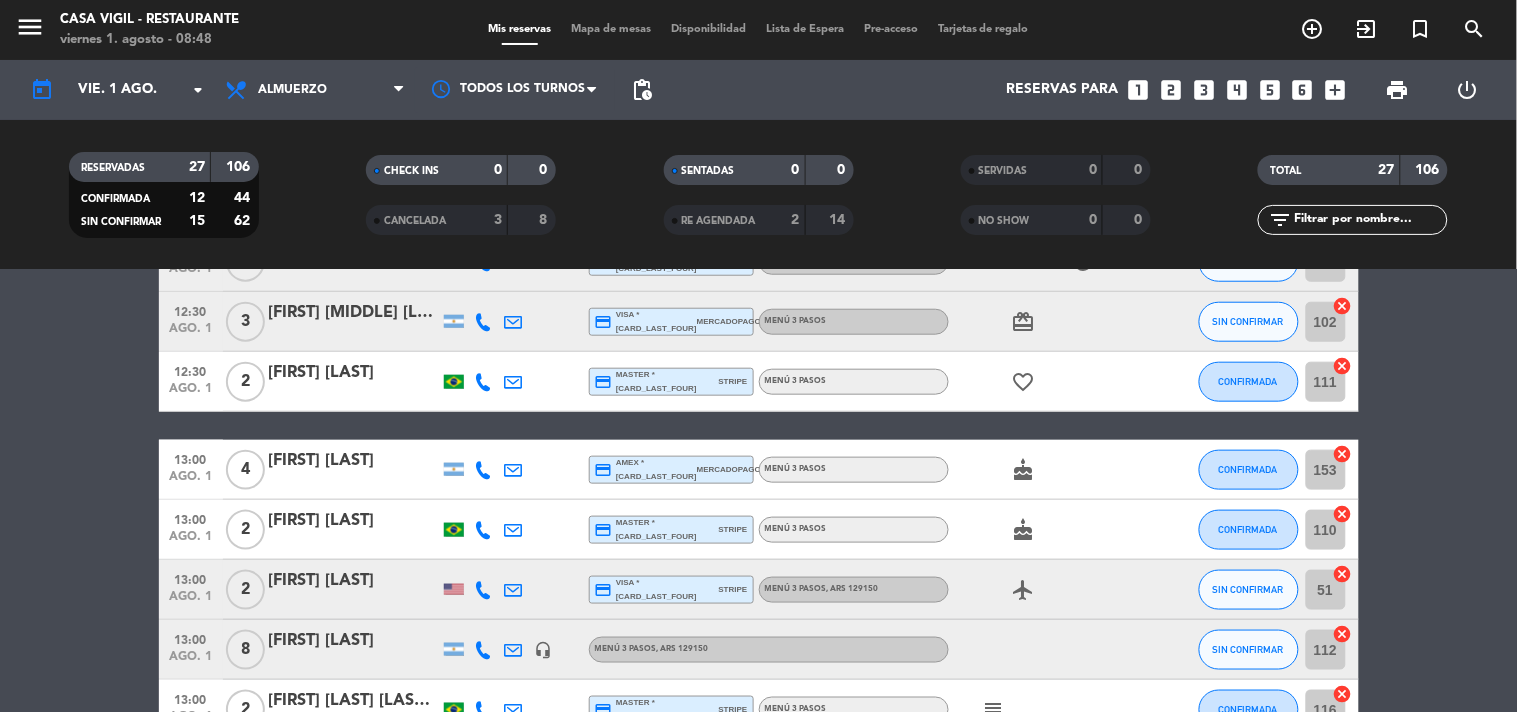 click on "12:00   ago. 1   2   [FIRST] [LAST]  credit_card  visa * [CARD_LAST_FOUR]   mercadopago   Menú 3 Pasos , ARS 129150 SIN CONFIRMAR 52  cancel   12:00   ago. 1   6   [FIRST] [LAST]  credit_card  visa * [CARD_LAST_FOUR]   stripe   Menú 3 Pasos CONFIRMADA 154  cancel   12:00   ago. 1   2   [FIRST] [LAST]  credit_card  visa * [CARD_LAST_FOUR]   mercadopago   Menú 3 Pasos , ARS 123000  airplanemode_active  CONFIRMADA 160  cancel   12:30   ago. 1   3   AG: [FIRST] [LAST] [LAST] X3/ MENDOZA WINE CAMP    1110 Visitas   headset_mic   Menú 3 Pasos + Degustación 3 Enemigos , ARS 161000  subject  CONFIRMADA E22  cancel   12:30   ago. 1   3   [FIRST] [LAST]  credit_card  visa * [CARD_LAST_FOUR]   stripe   Menú 3 Pasos  subject   favorite_border   child_care  SIN CONFIRMAR 155  cancel   12:30   ago. 1   4   [FIRST] [LAST] [LAST]  credit_card  master * [CARD_LAST_FOUR]   stripe   Menú 3 Pasos CONFIRMADA 152  cancel   12:30   ago. 1   6   [FIRST] [LAST]  credit_card  master * [CARD_LAST_FOUR]   mercadopago   Menú 3 Pasos  child_care  SIN CONFIRMAR 105  cancel   12:30   ago. 1   3  102" 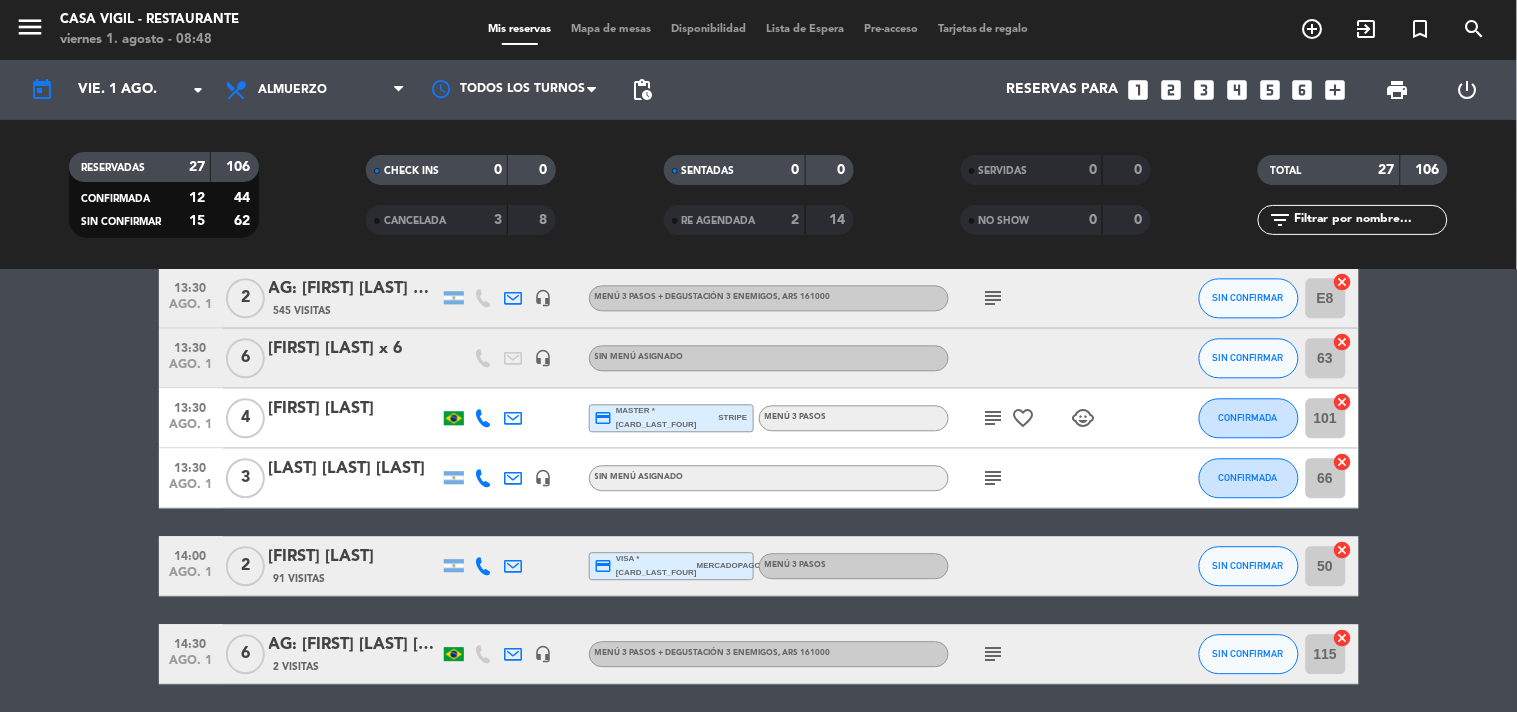 scroll, scrollTop: 1296, scrollLeft: 0, axis: vertical 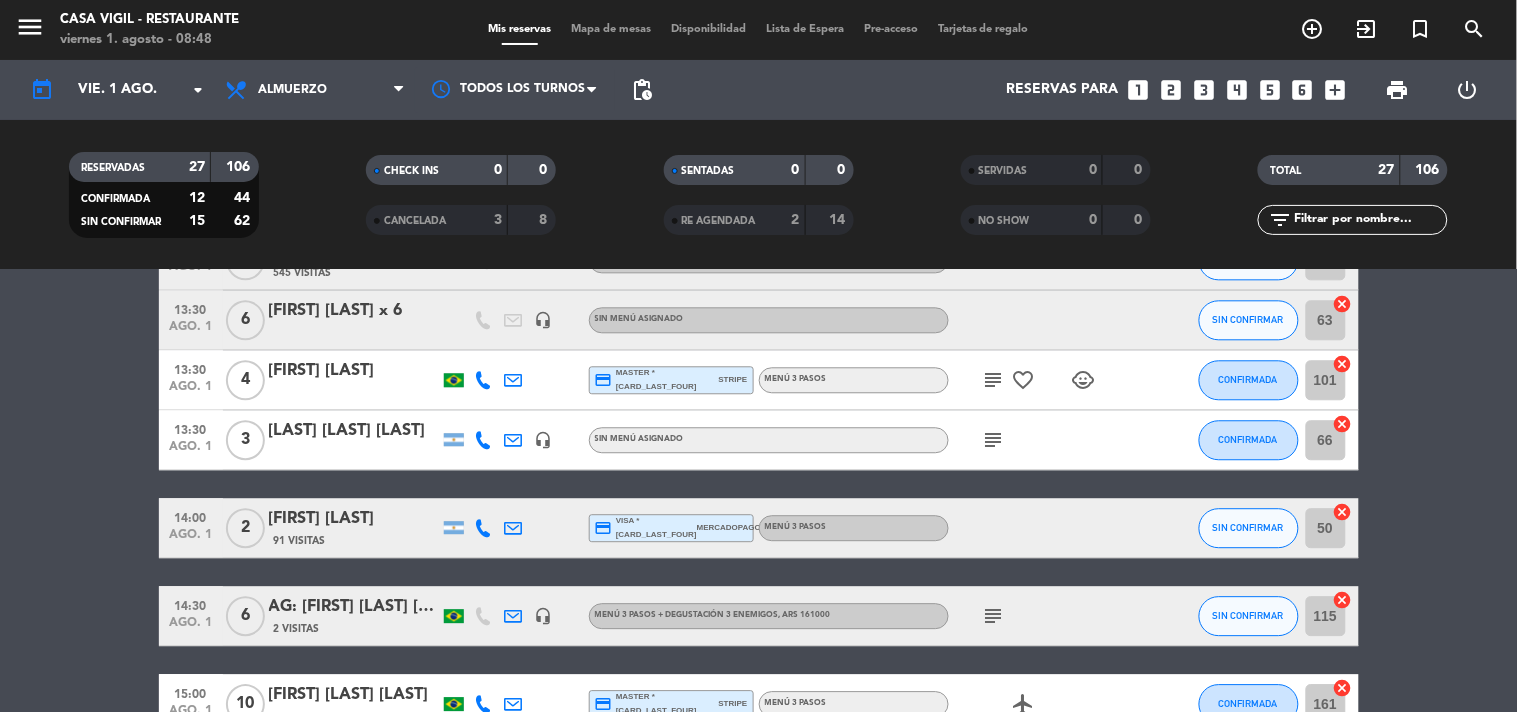 click on "favorite_border" 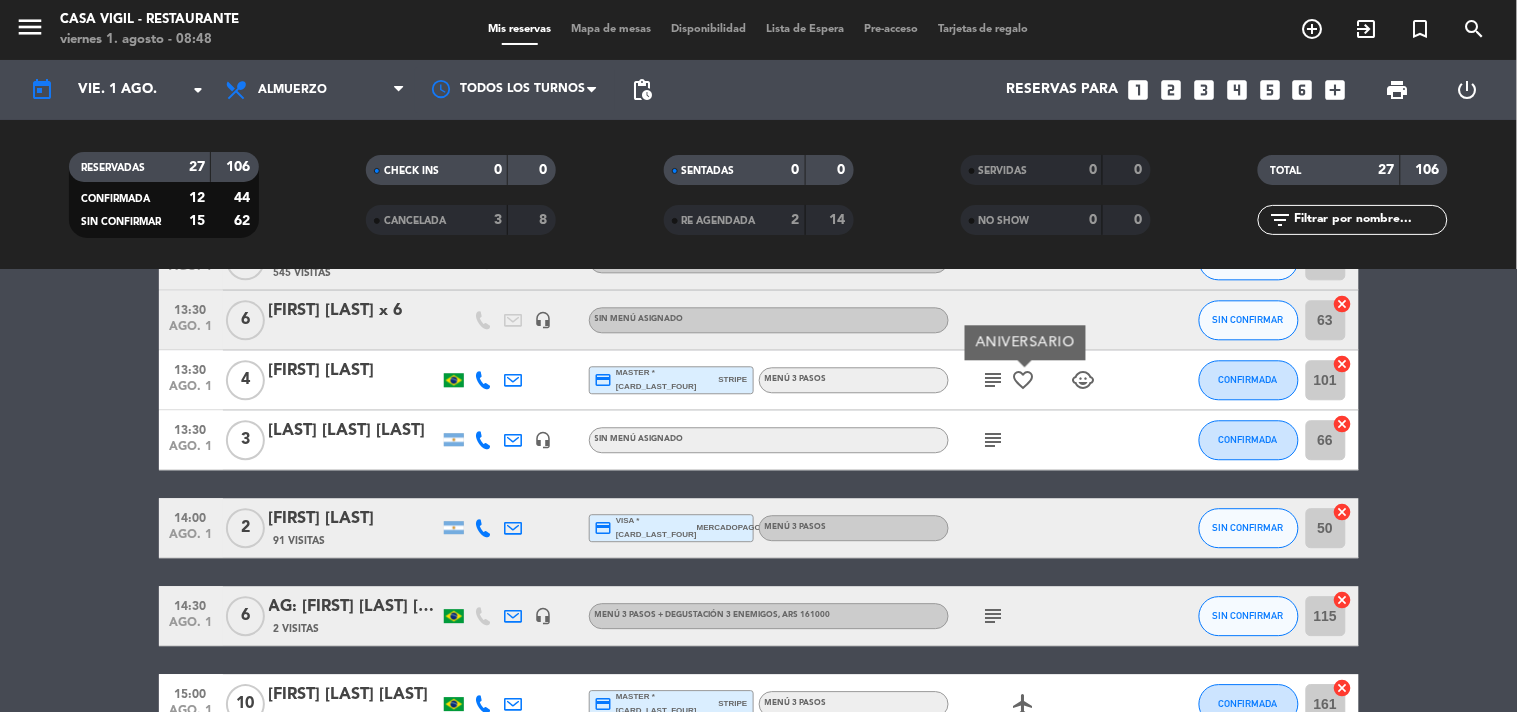 drag, startPoint x: 980, startPoint y: 376, endPoint x: 995, endPoint y: 378, distance: 15.132746 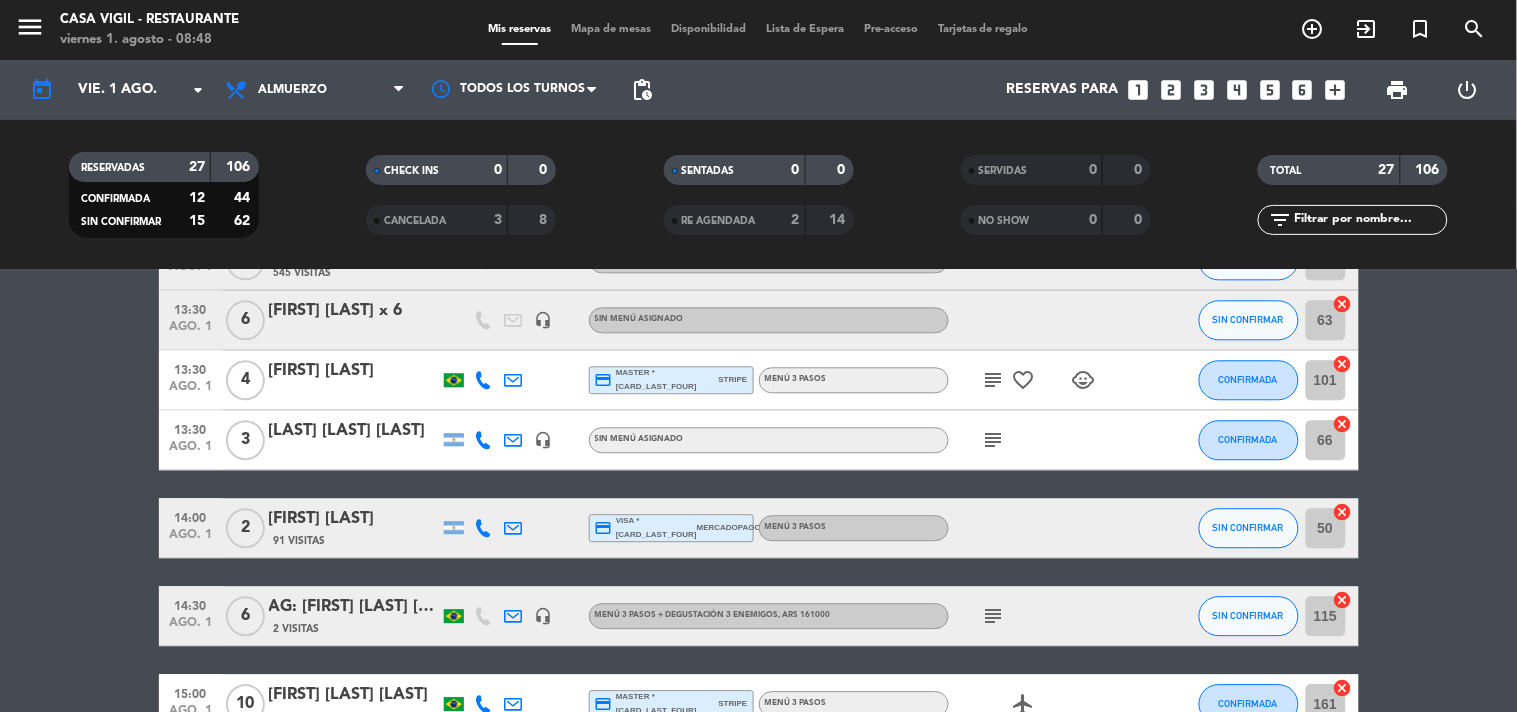 click on "subject" 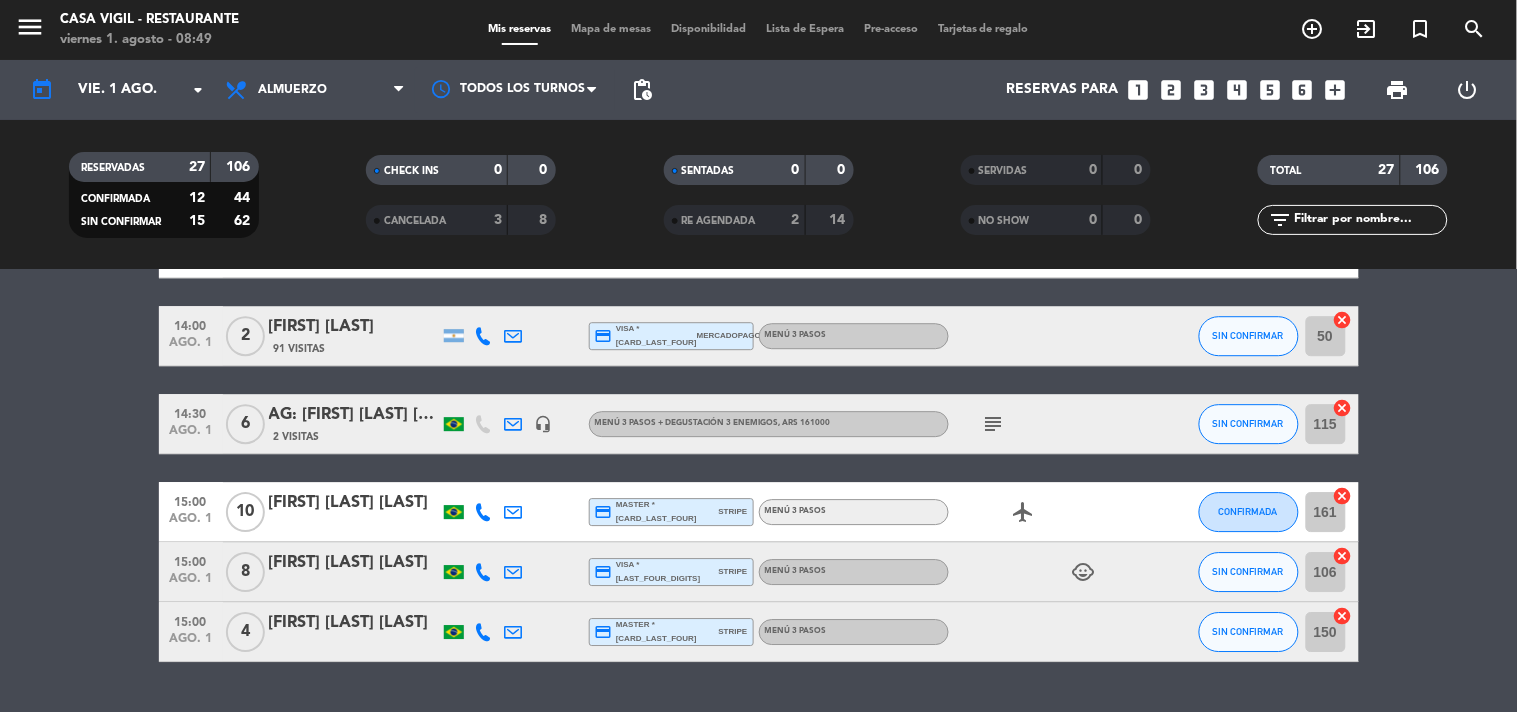scroll, scrollTop: 1537, scrollLeft: 0, axis: vertical 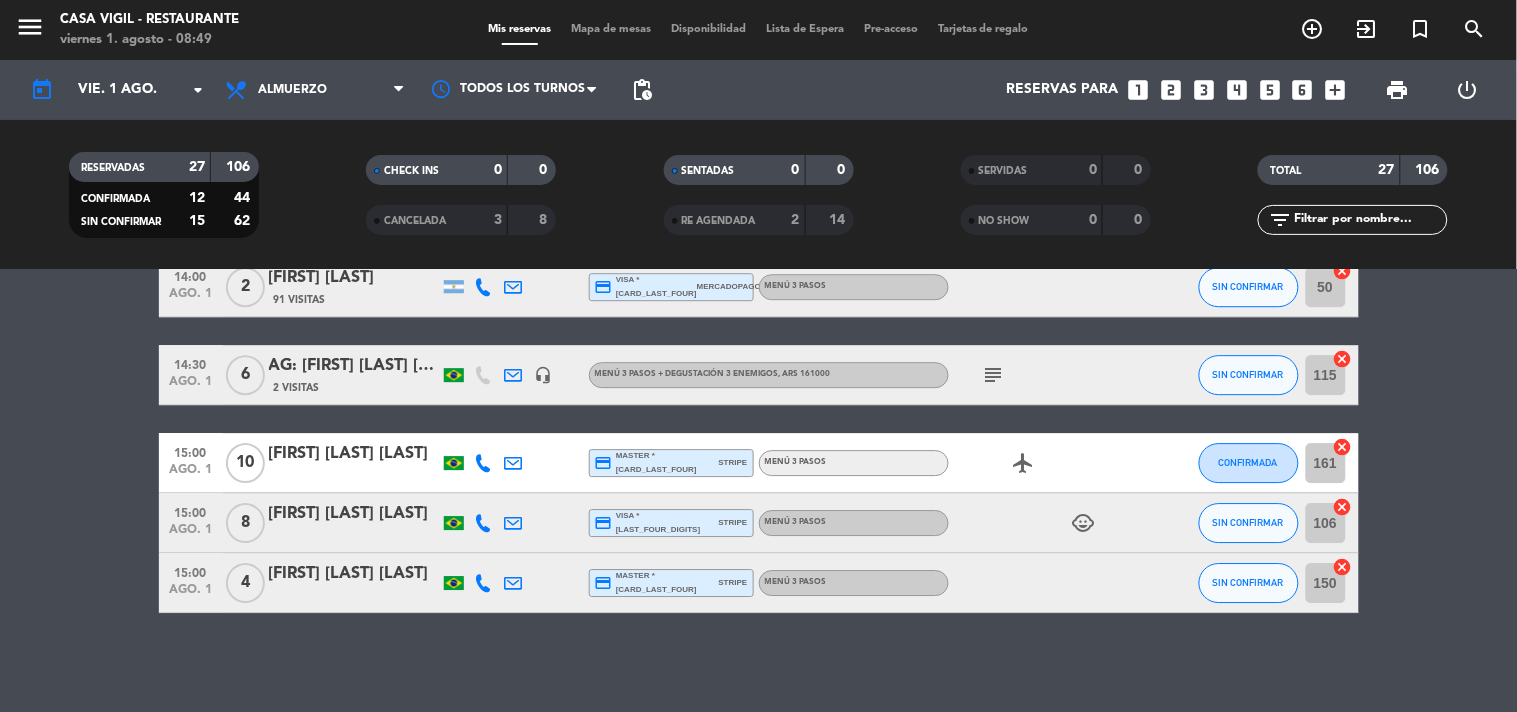 click on "child_care" 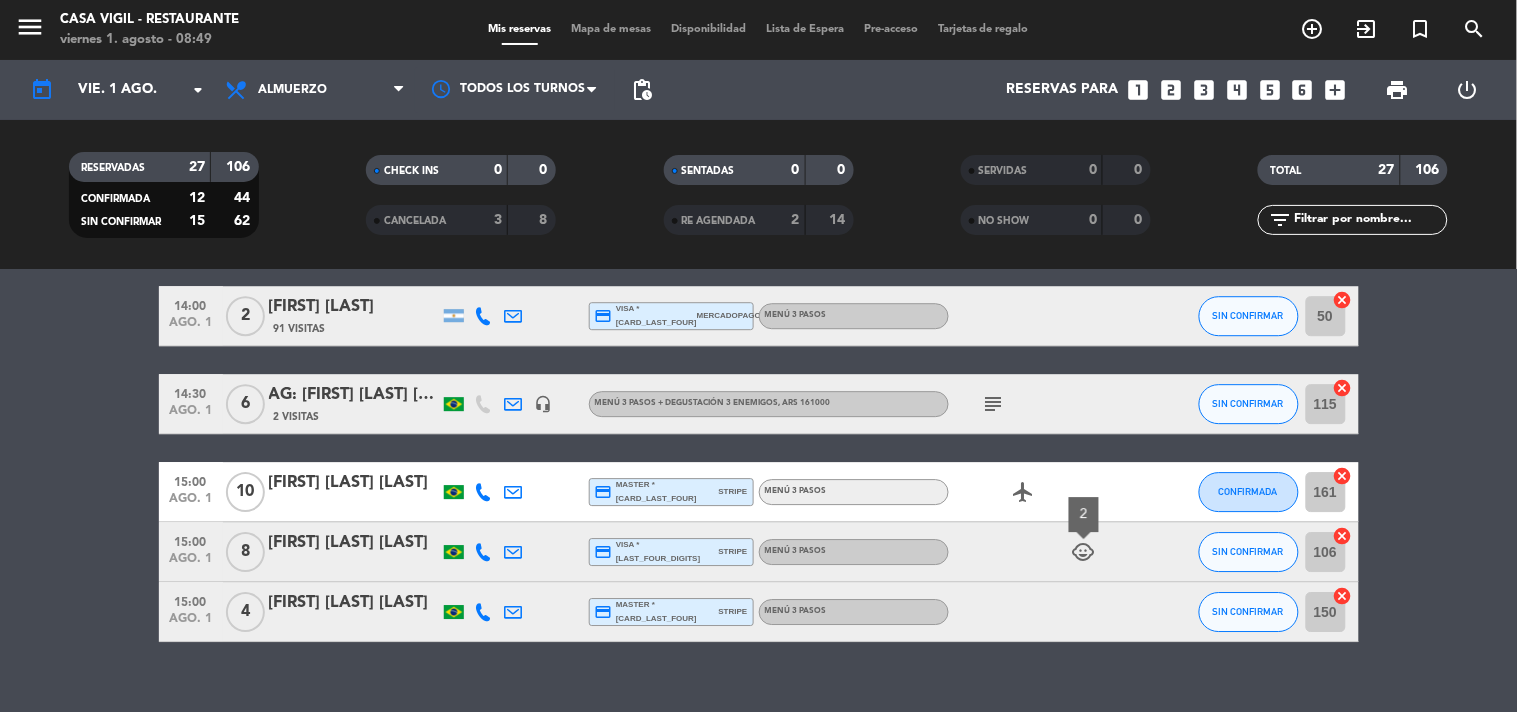 scroll, scrollTop: 1537, scrollLeft: 0, axis: vertical 